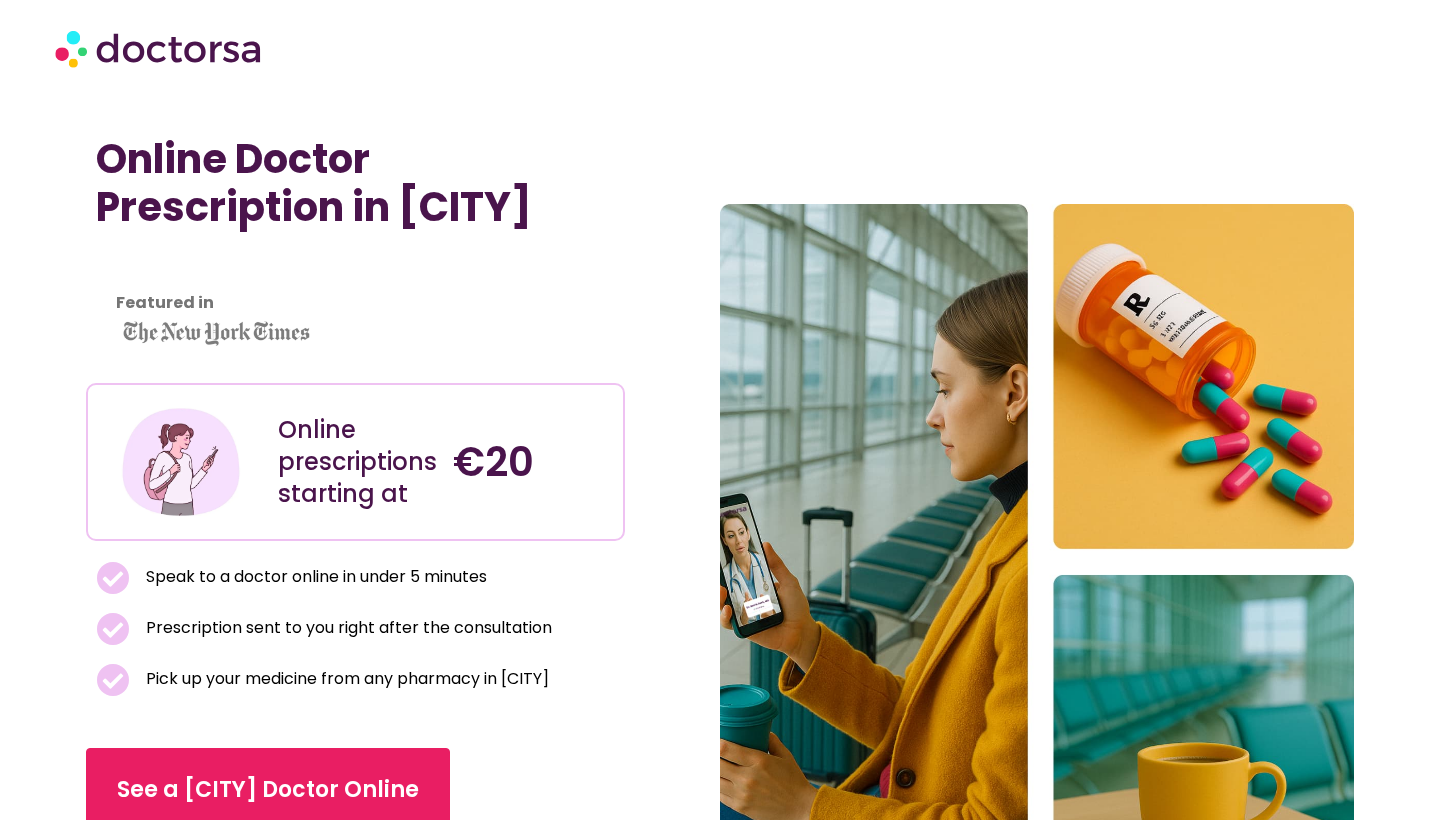 scroll, scrollTop: 0, scrollLeft: 0, axis: both 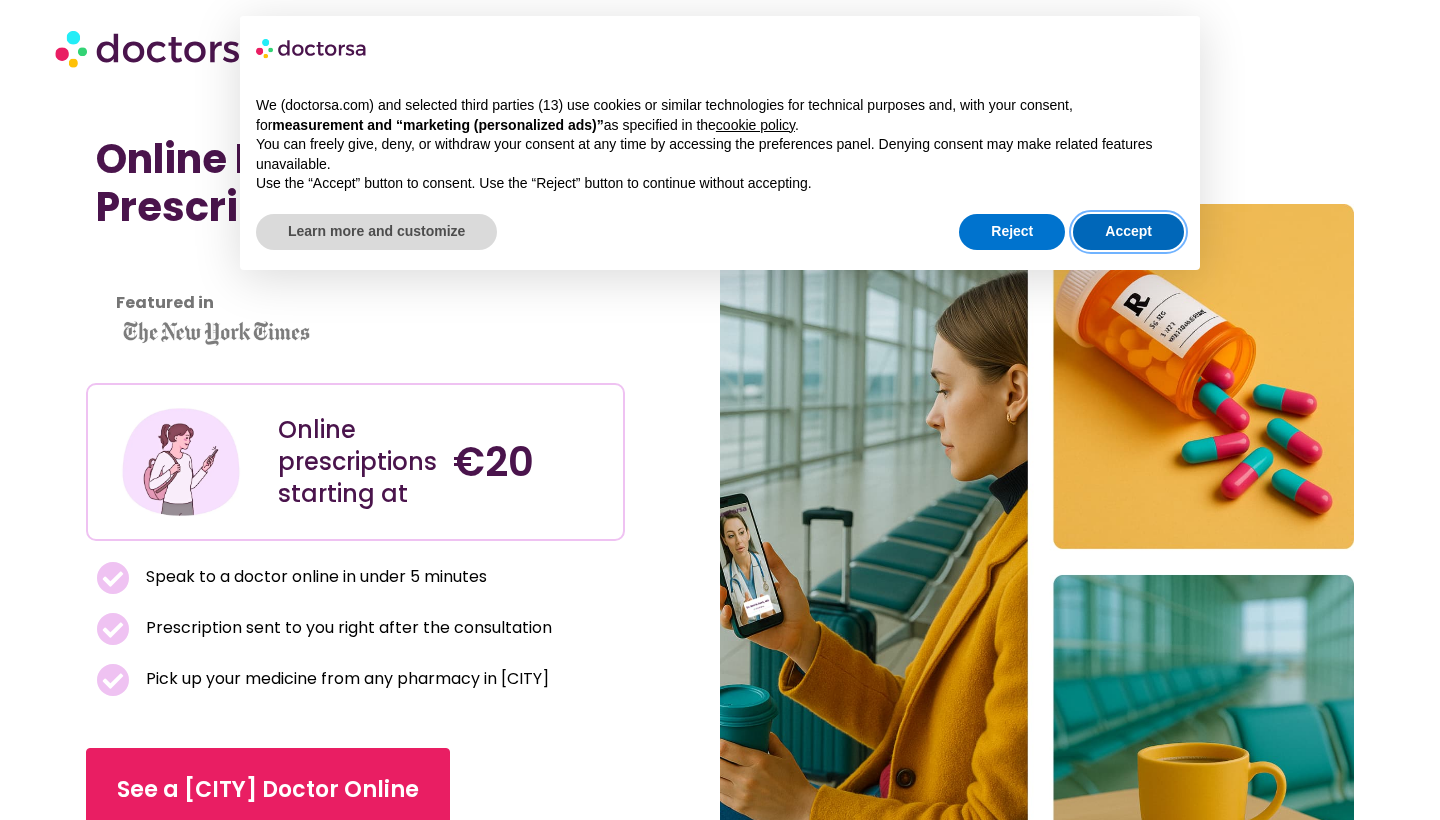 click on "Accept" at bounding box center (1128, 232) 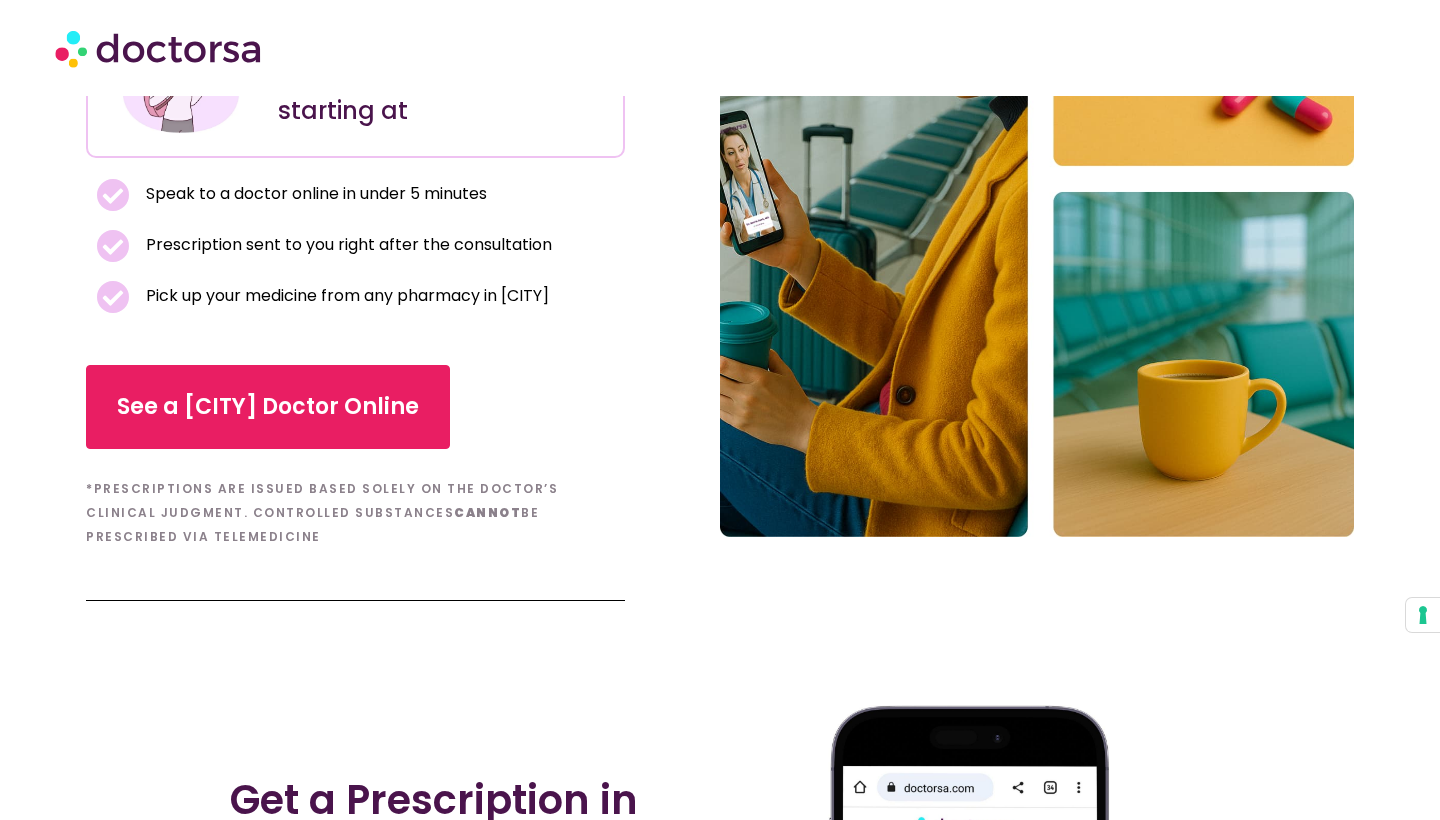 scroll, scrollTop: 381, scrollLeft: 0, axis: vertical 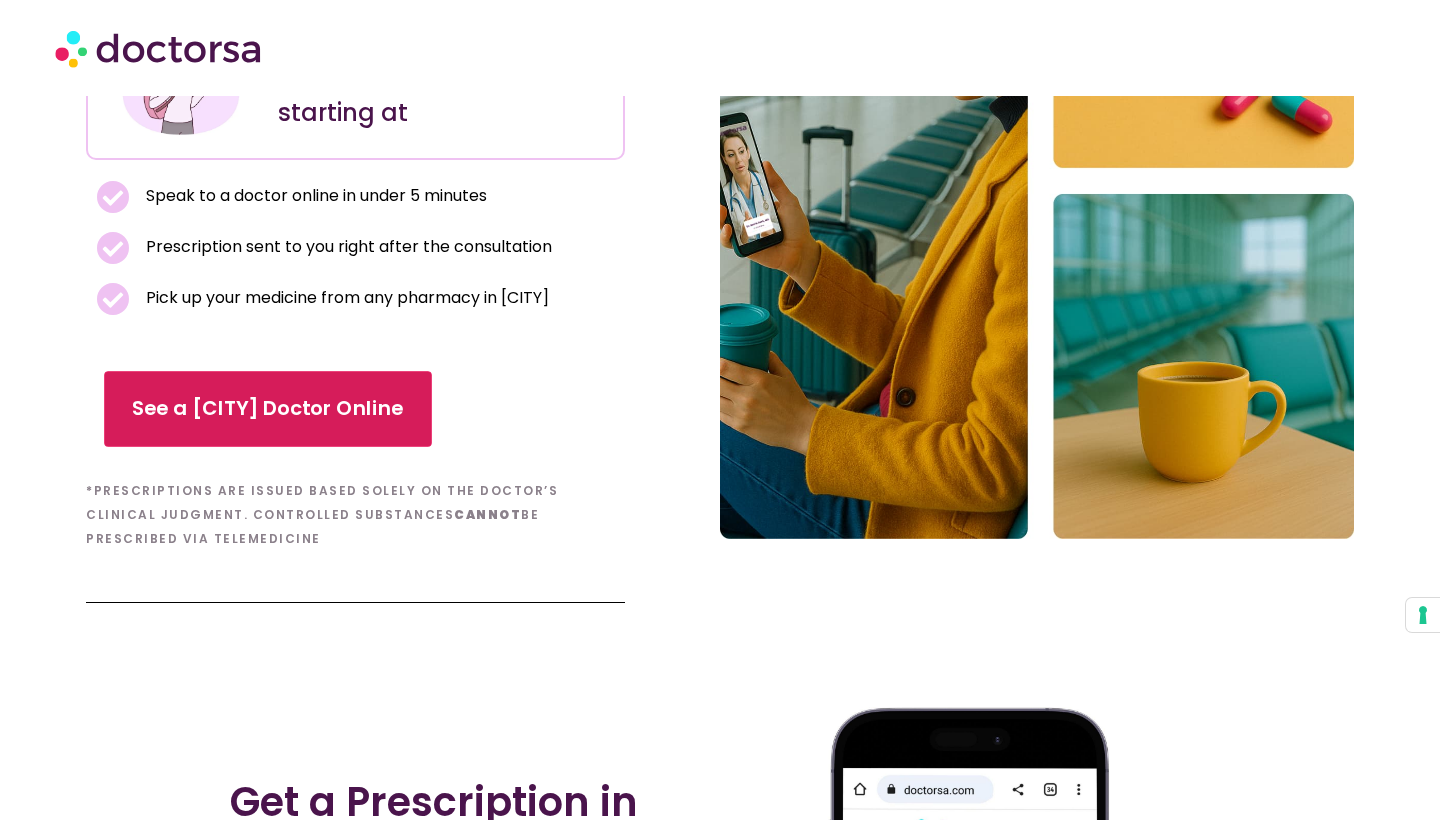 click on "See a Rome Doctor Online" at bounding box center (268, 409) 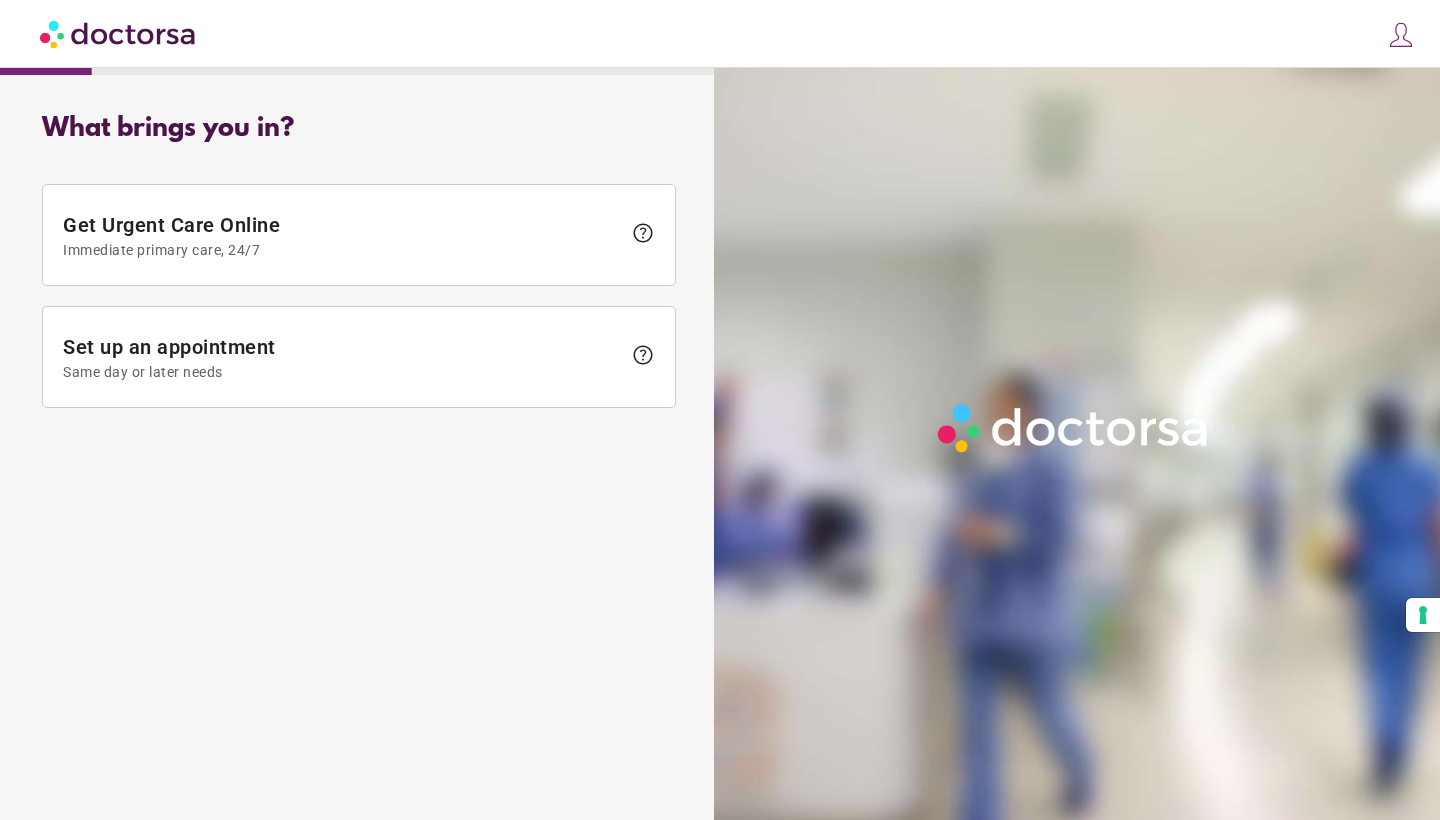 scroll, scrollTop: 0, scrollLeft: 0, axis: both 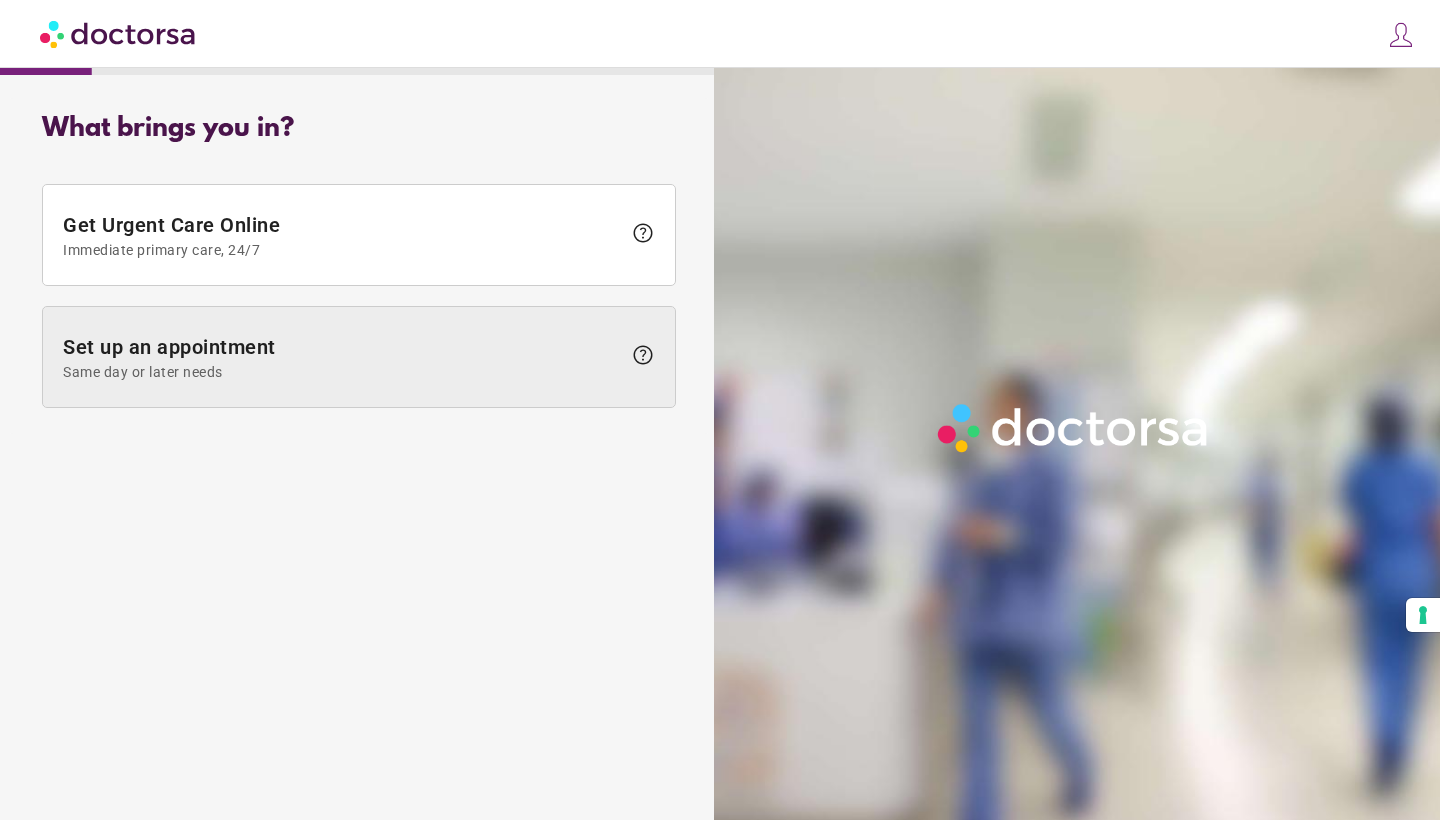 click at bounding box center [359, 357] 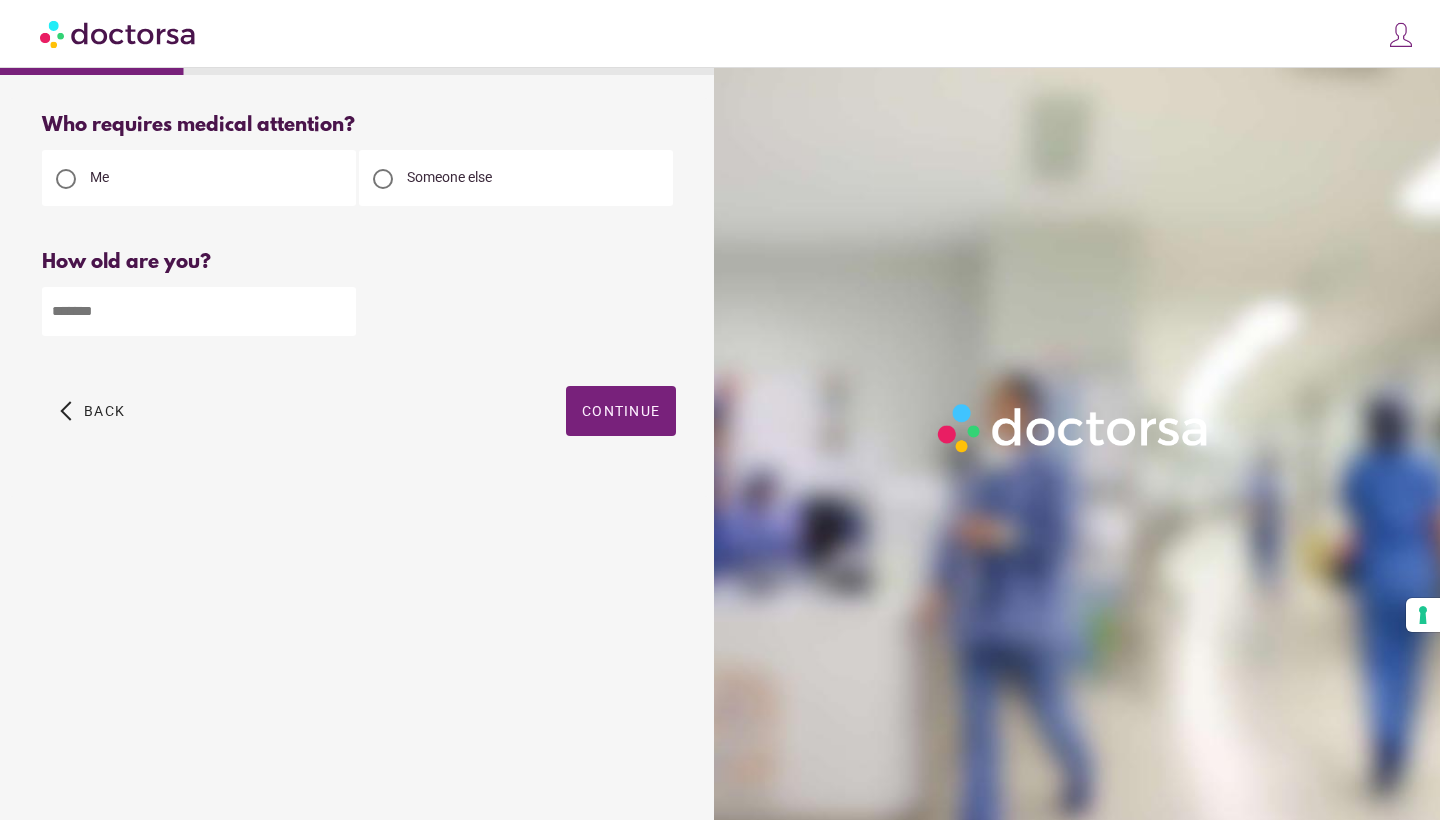 click at bounding box center [199, 311] 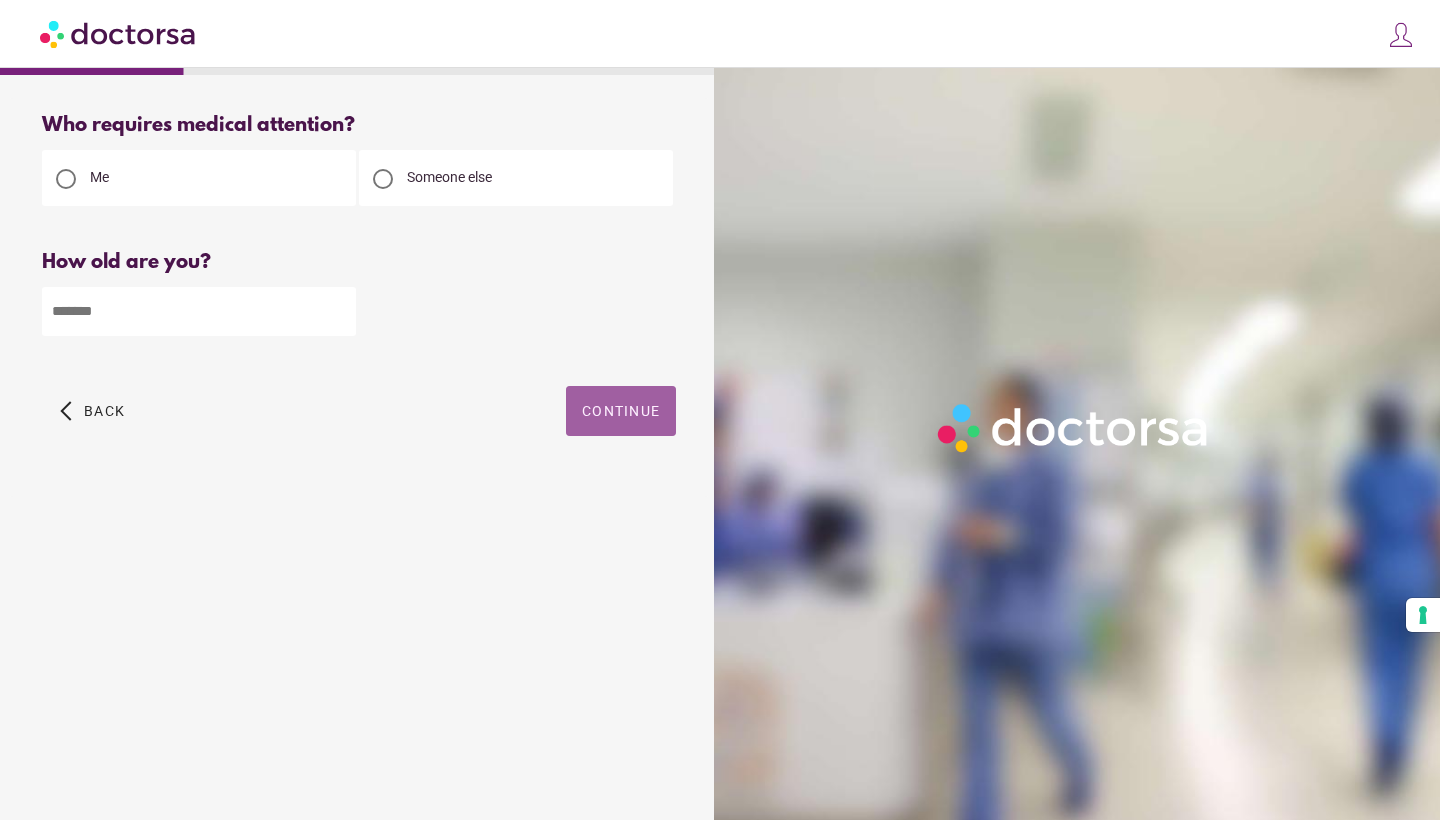 click at bounding box center [621, 411] 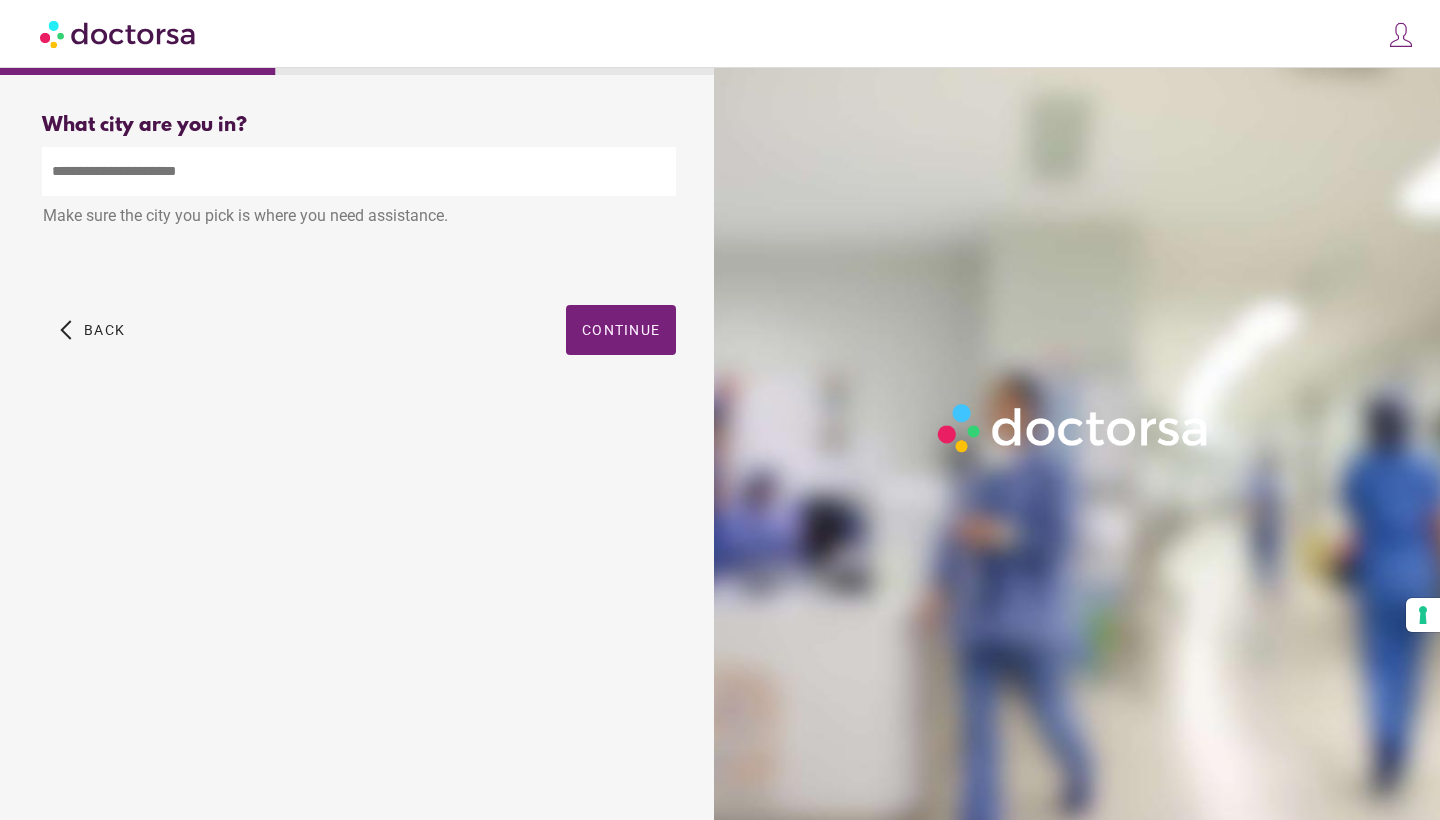 click at bounding box center (359, 171) 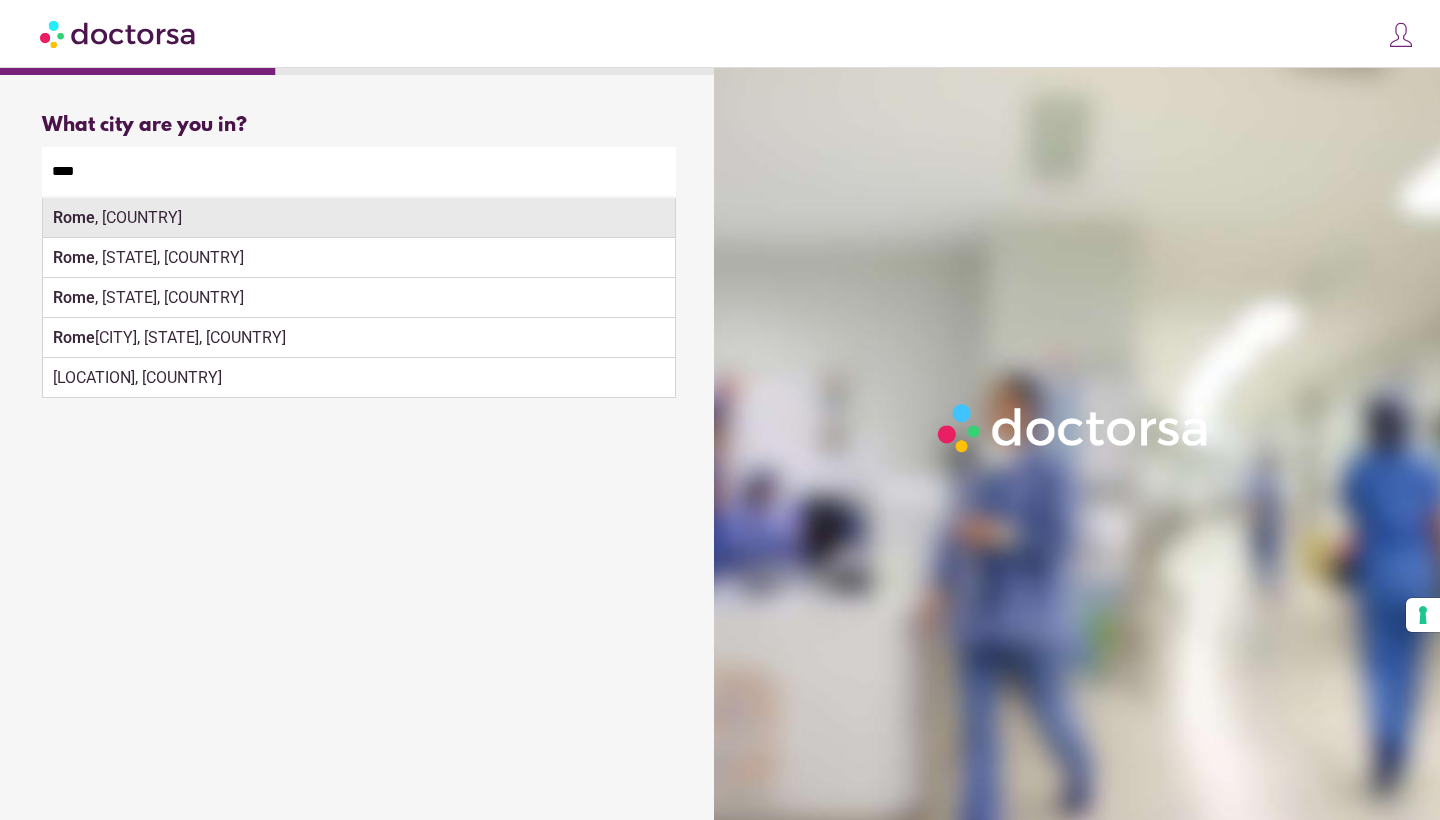 click on "Rome , Italy" at bounding box center (359, 218) 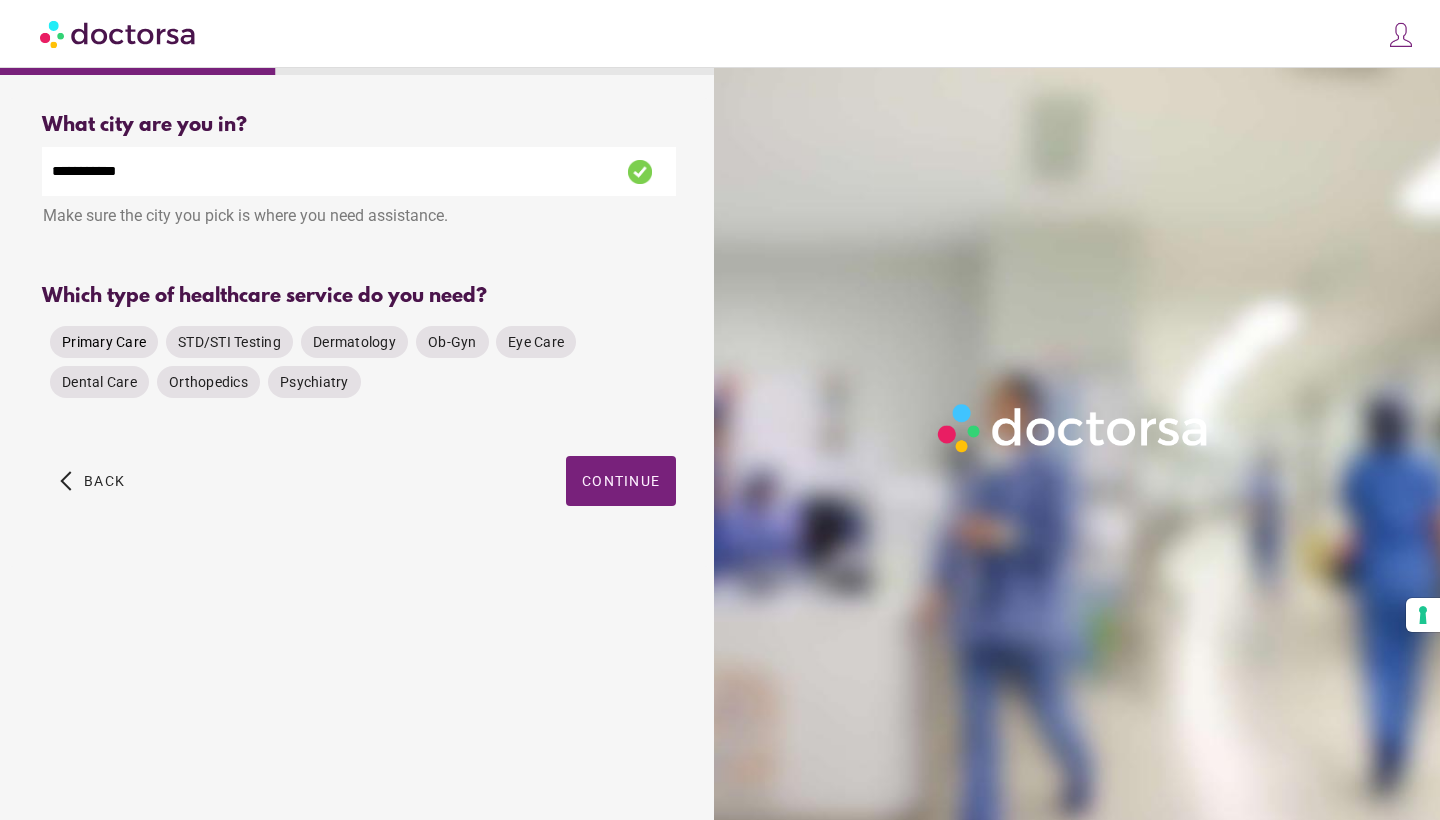 click on "Primary Care" at bounding box center (104, 342) 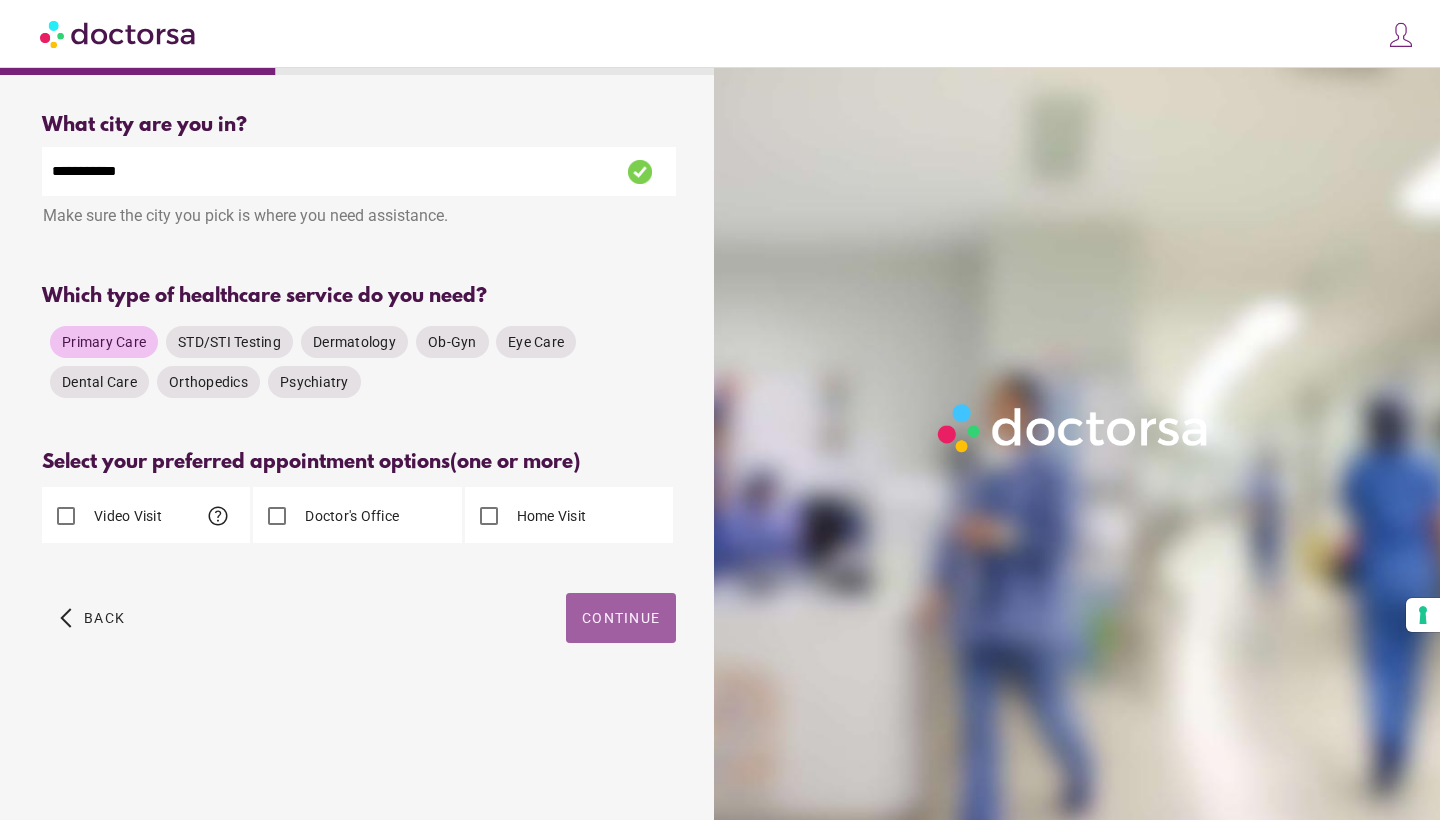 click at bounding box center (621, 618) 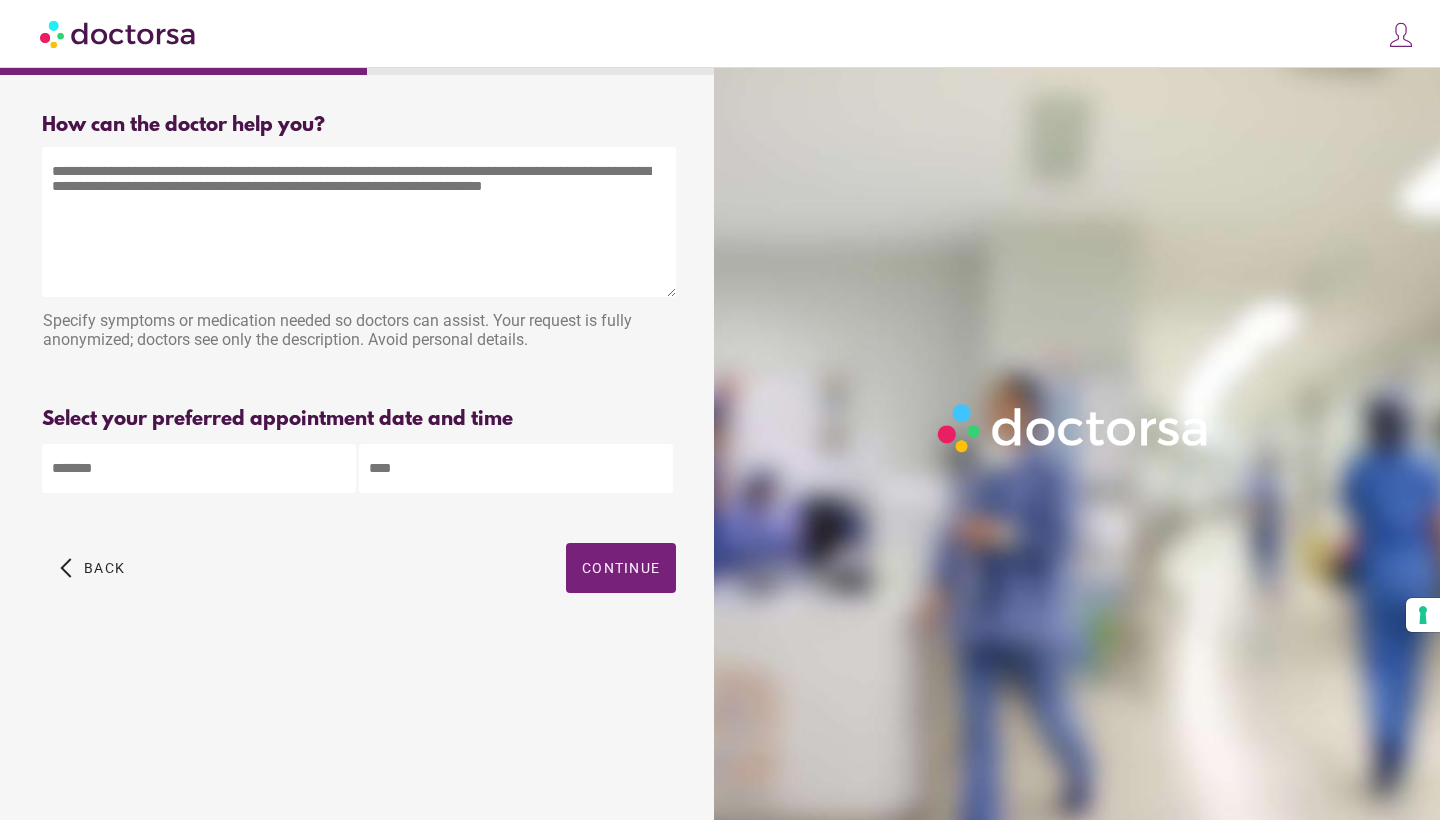 click at bounding box center [359, 222] 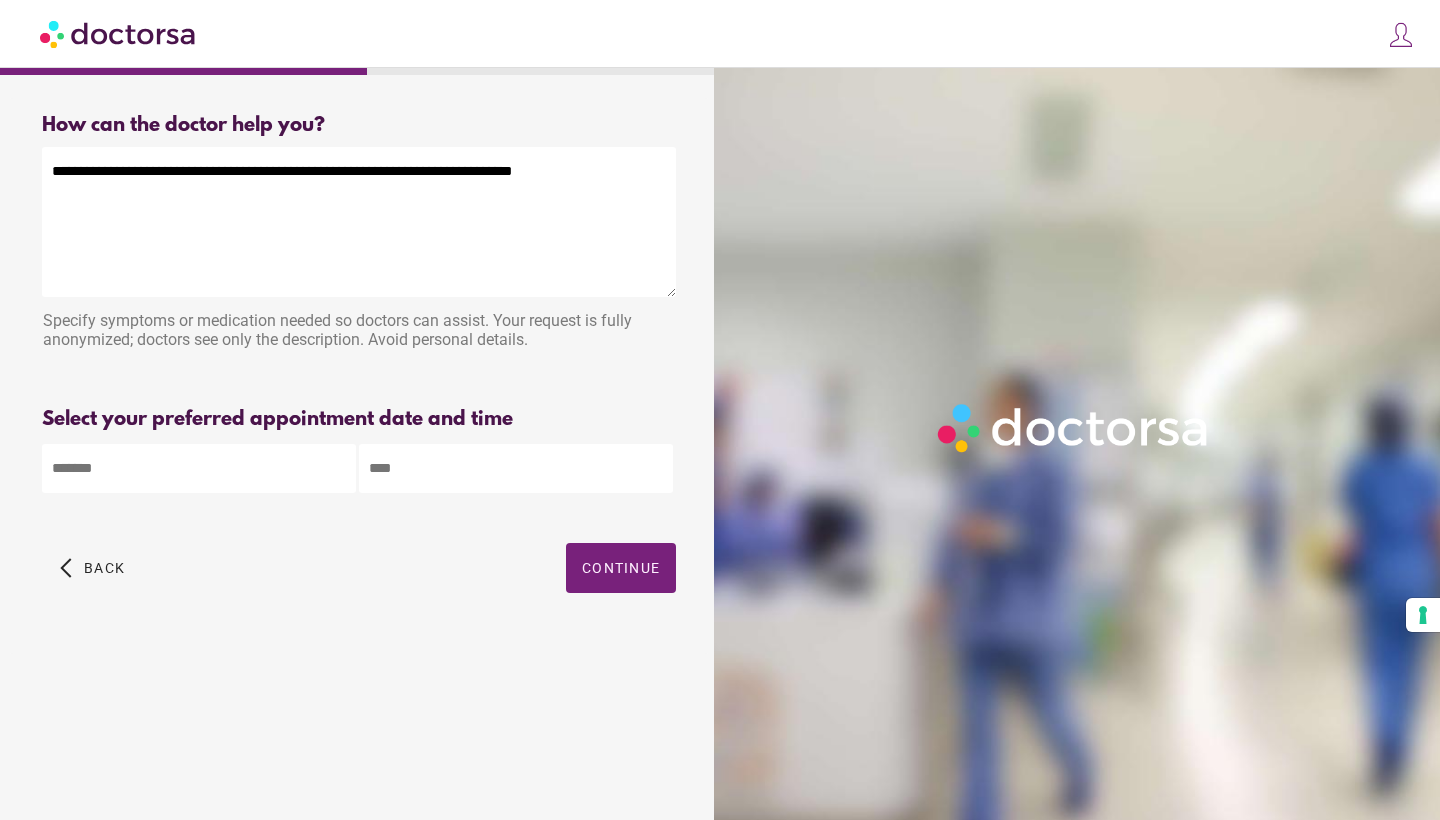 type on "**********" 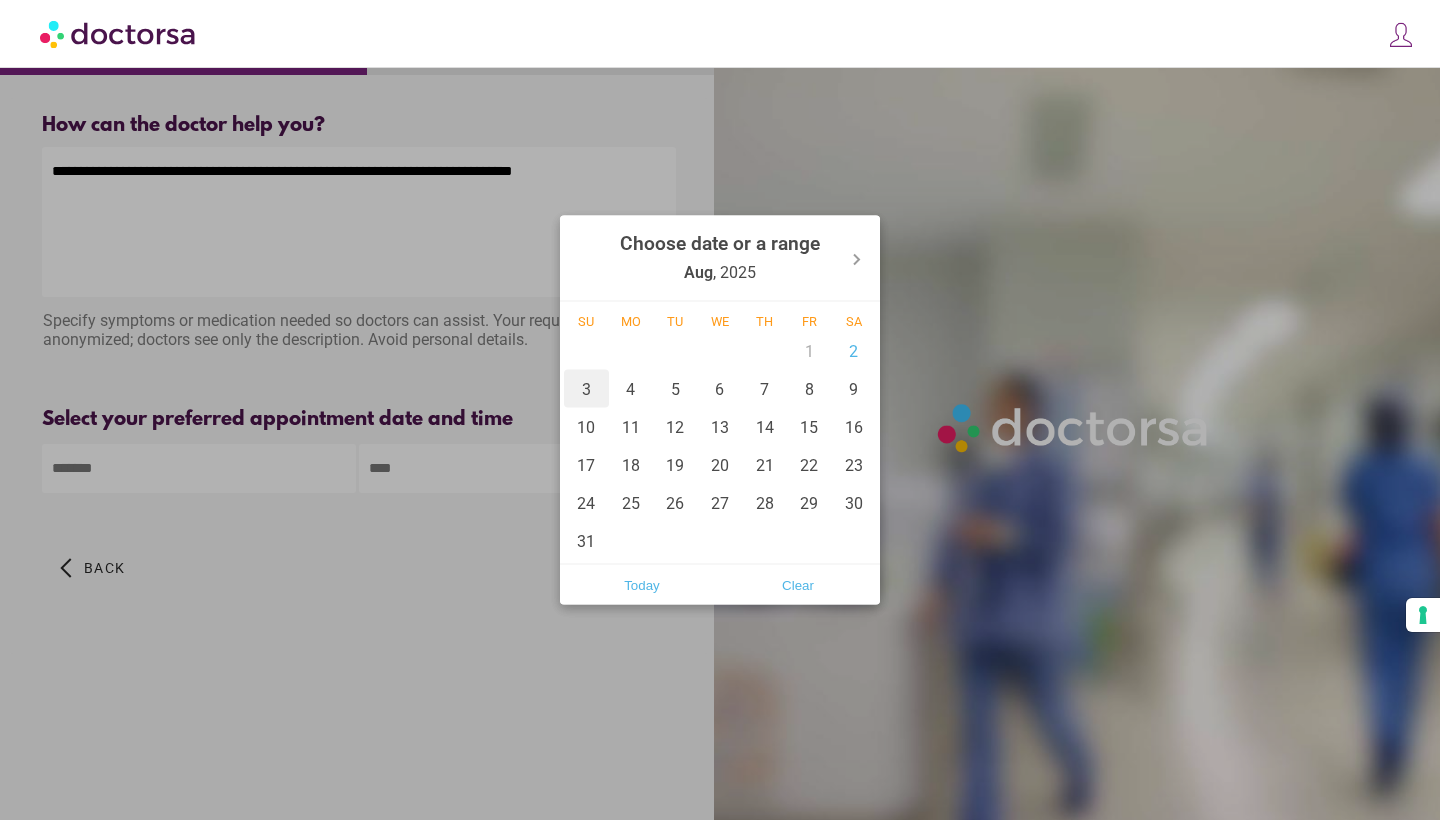 click on "3" at bounding box center [586, 389] 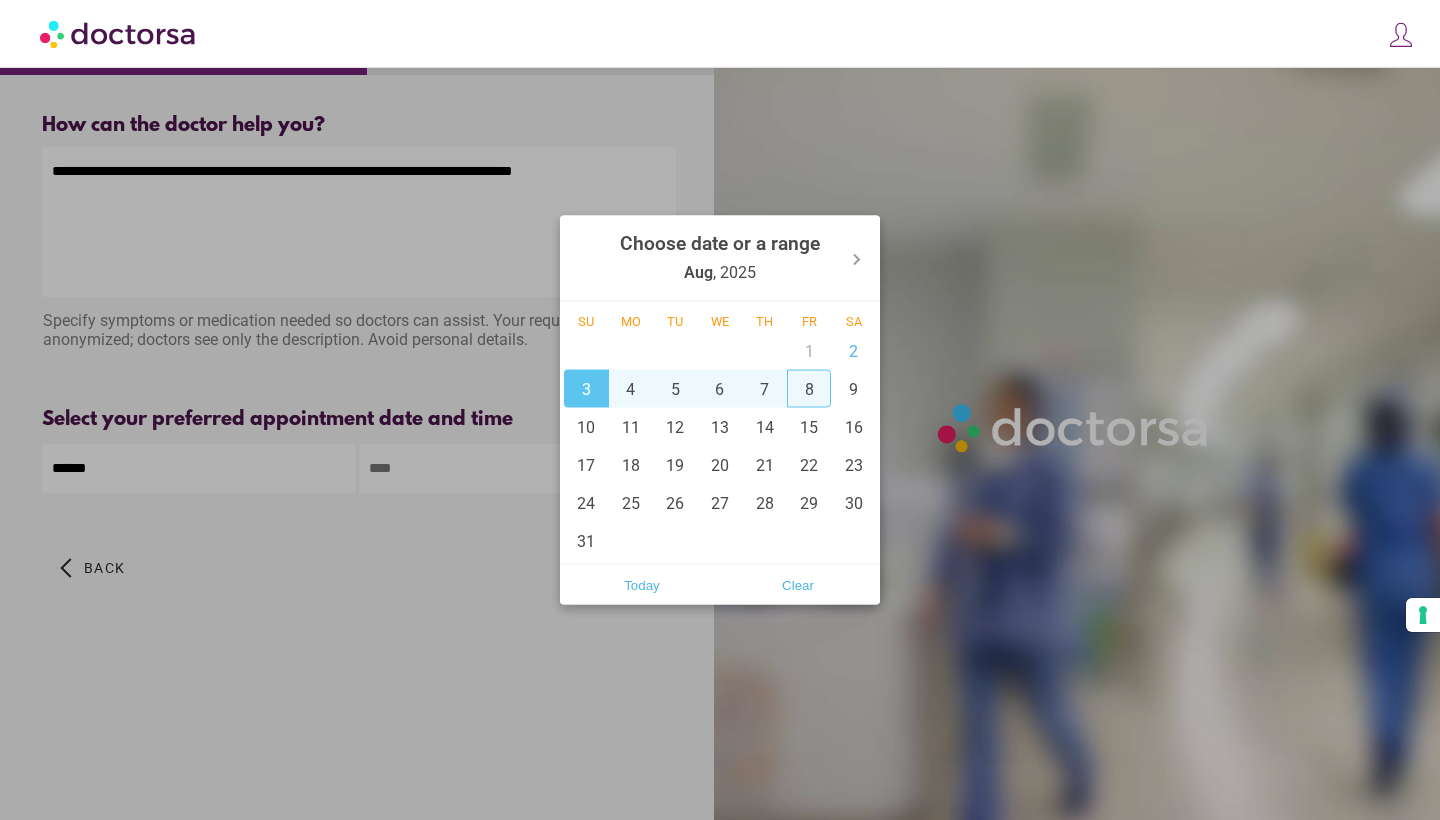 click on "8" at bounding box center (809, 389) 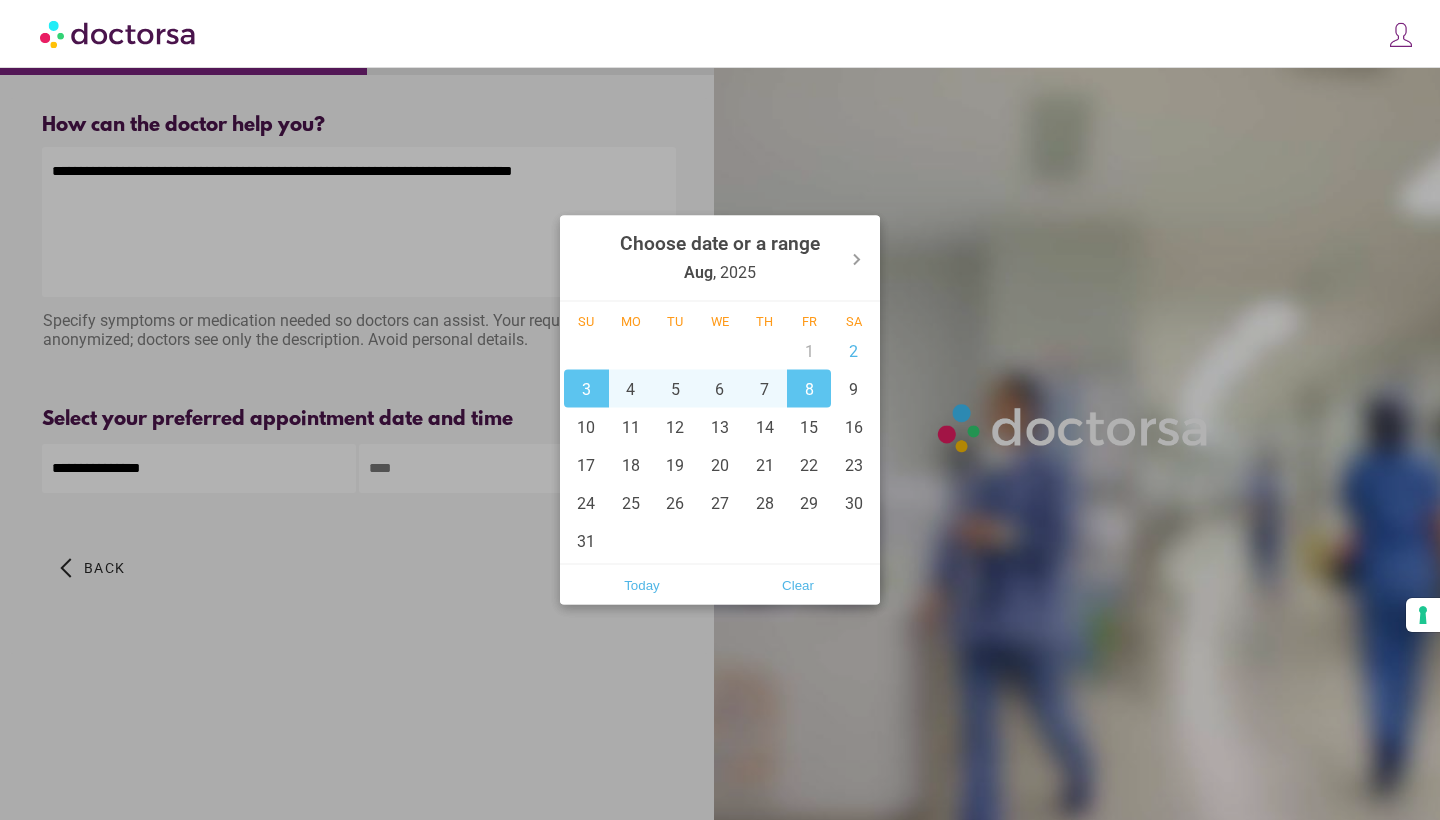 click at bounding box center (720, 410) 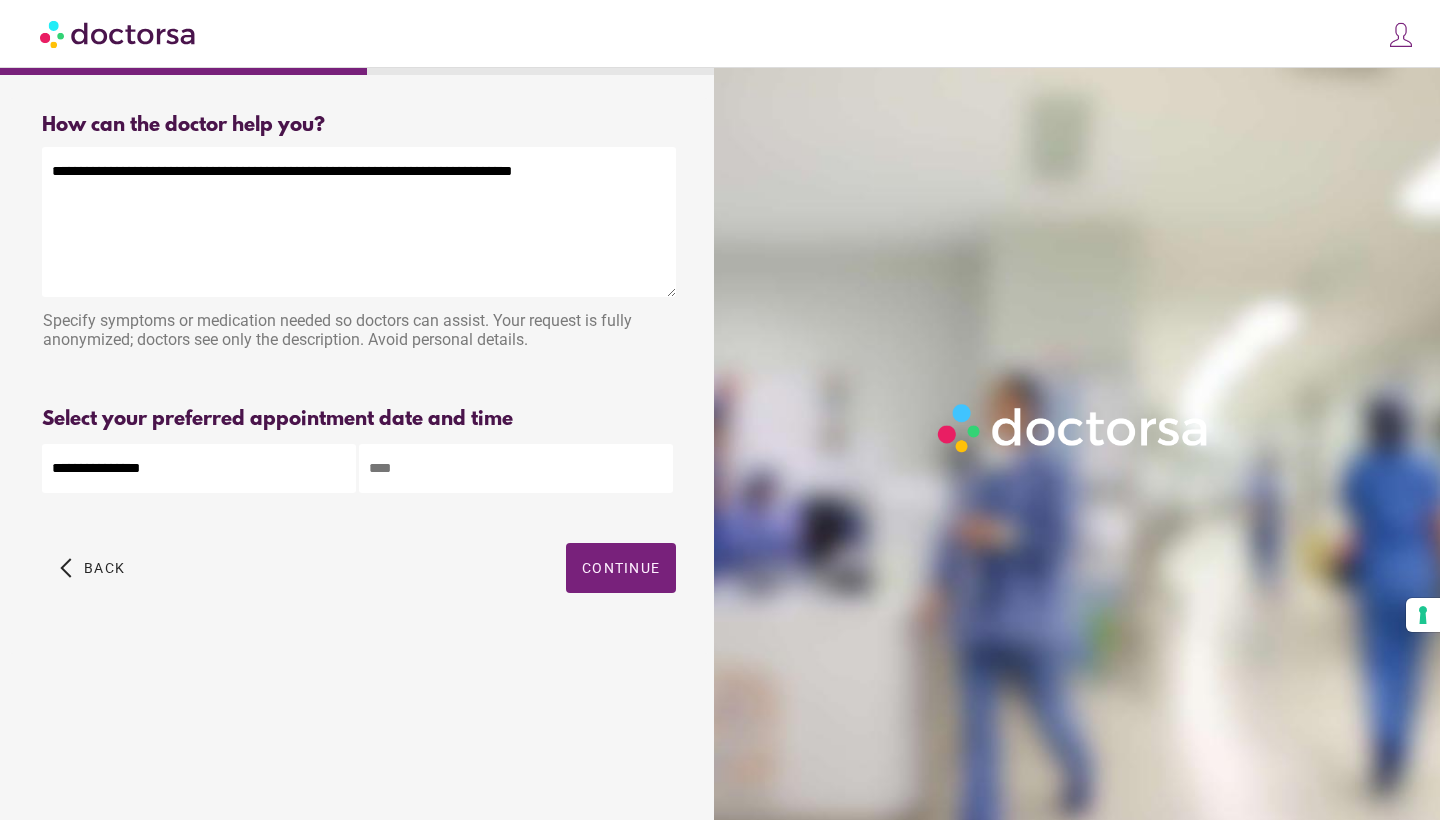 click at bounding box center (516, 468) 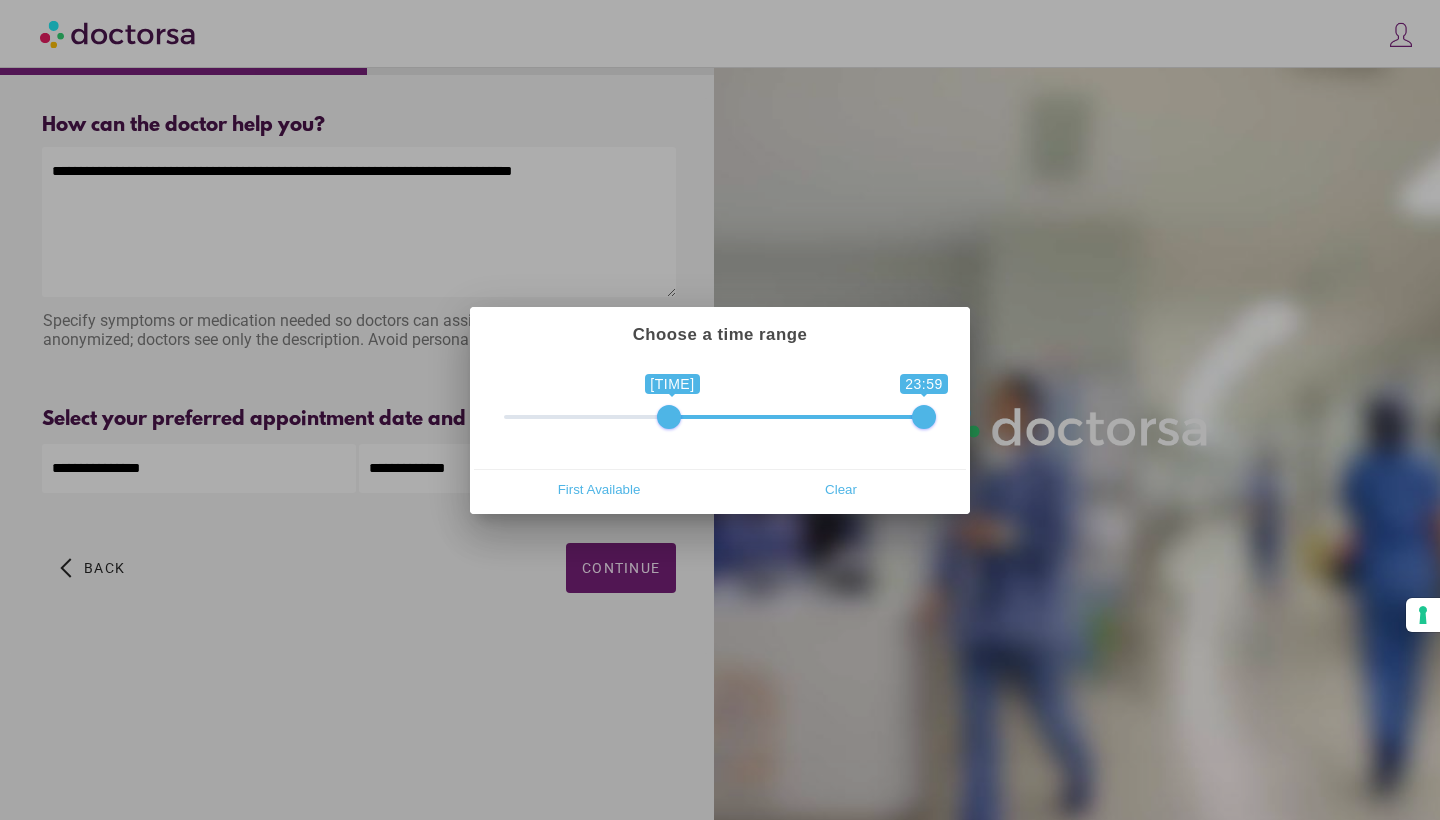 drag, startPoint x: 517, startPoint y: 418, endPoint x: 675, endPoint y: 438, distance: 159.26079 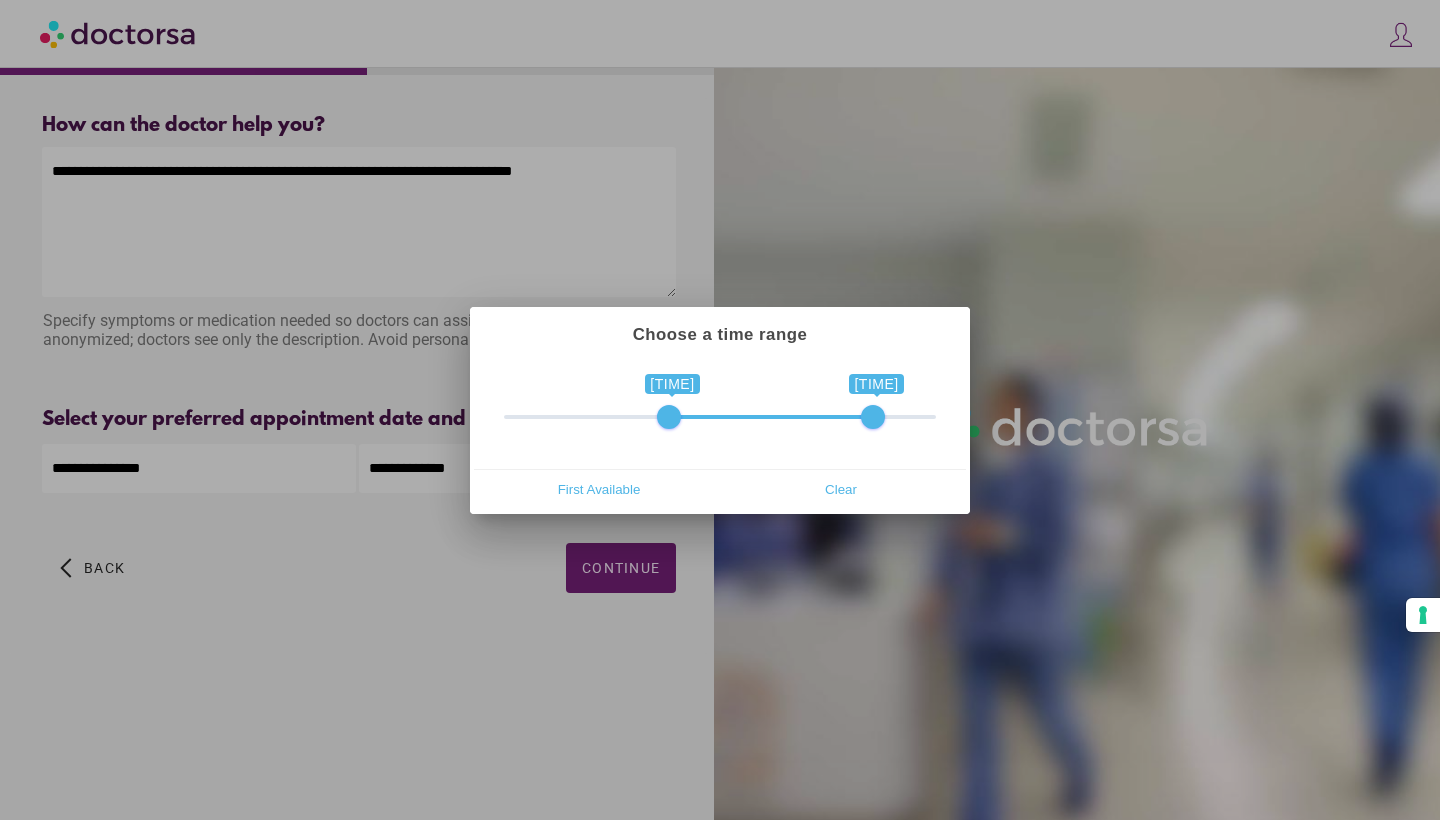 type on "**********" 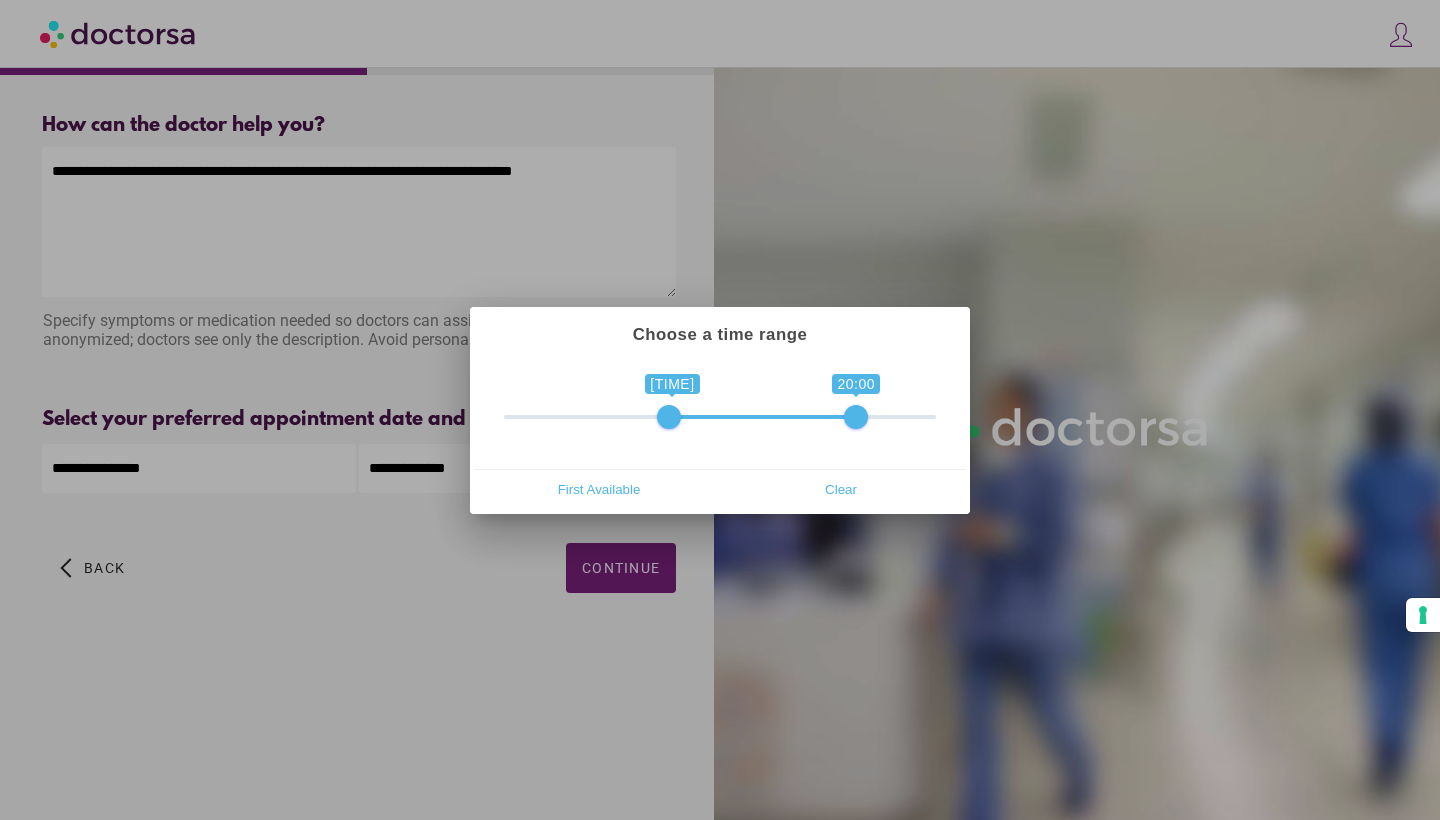 drag, startPoint x: 926, startPoint y: 419, endPoint x: 857, endPoint y: 419, distance: 69 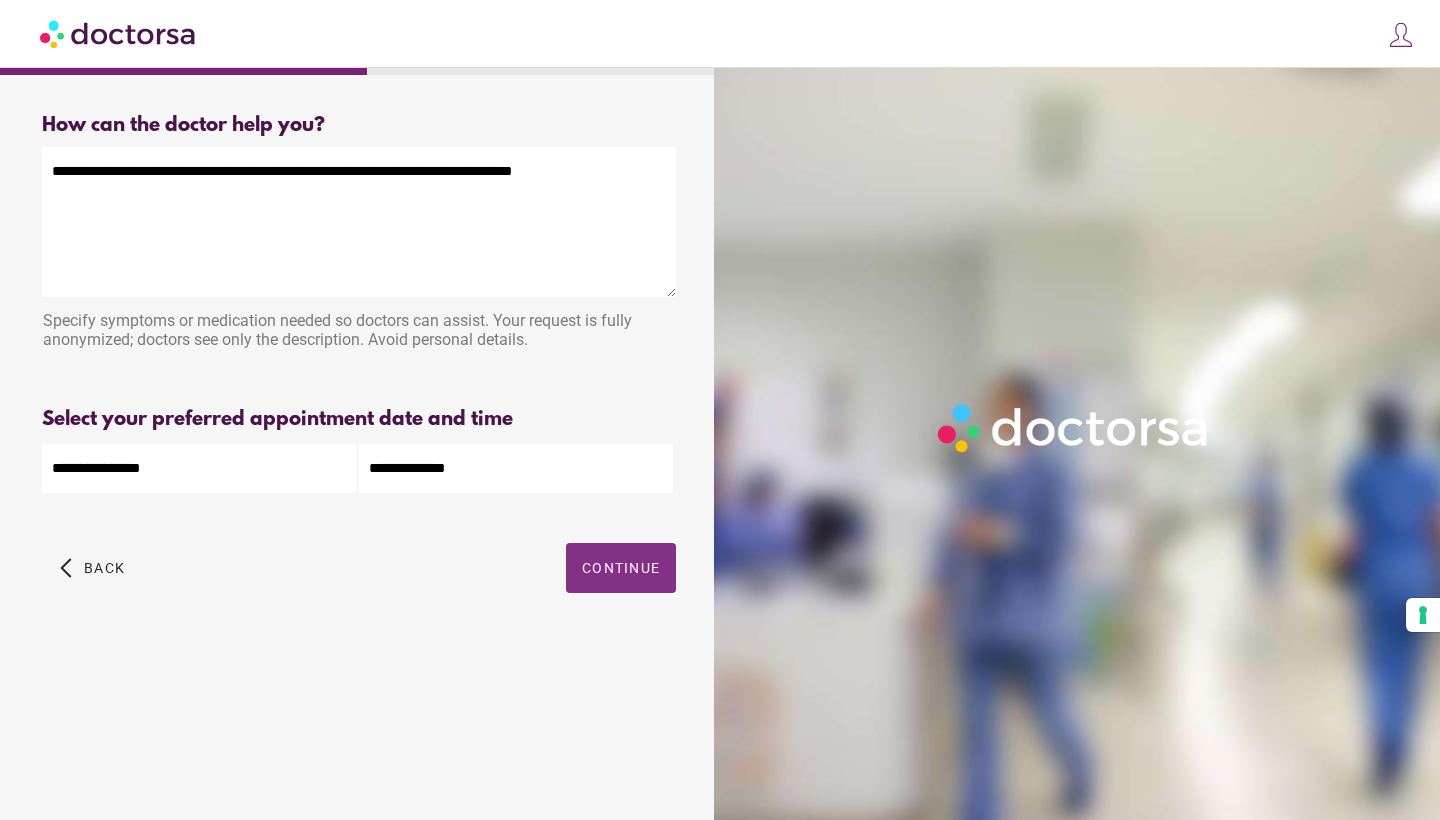 click on "Continue" at bounding box center (621, 568) 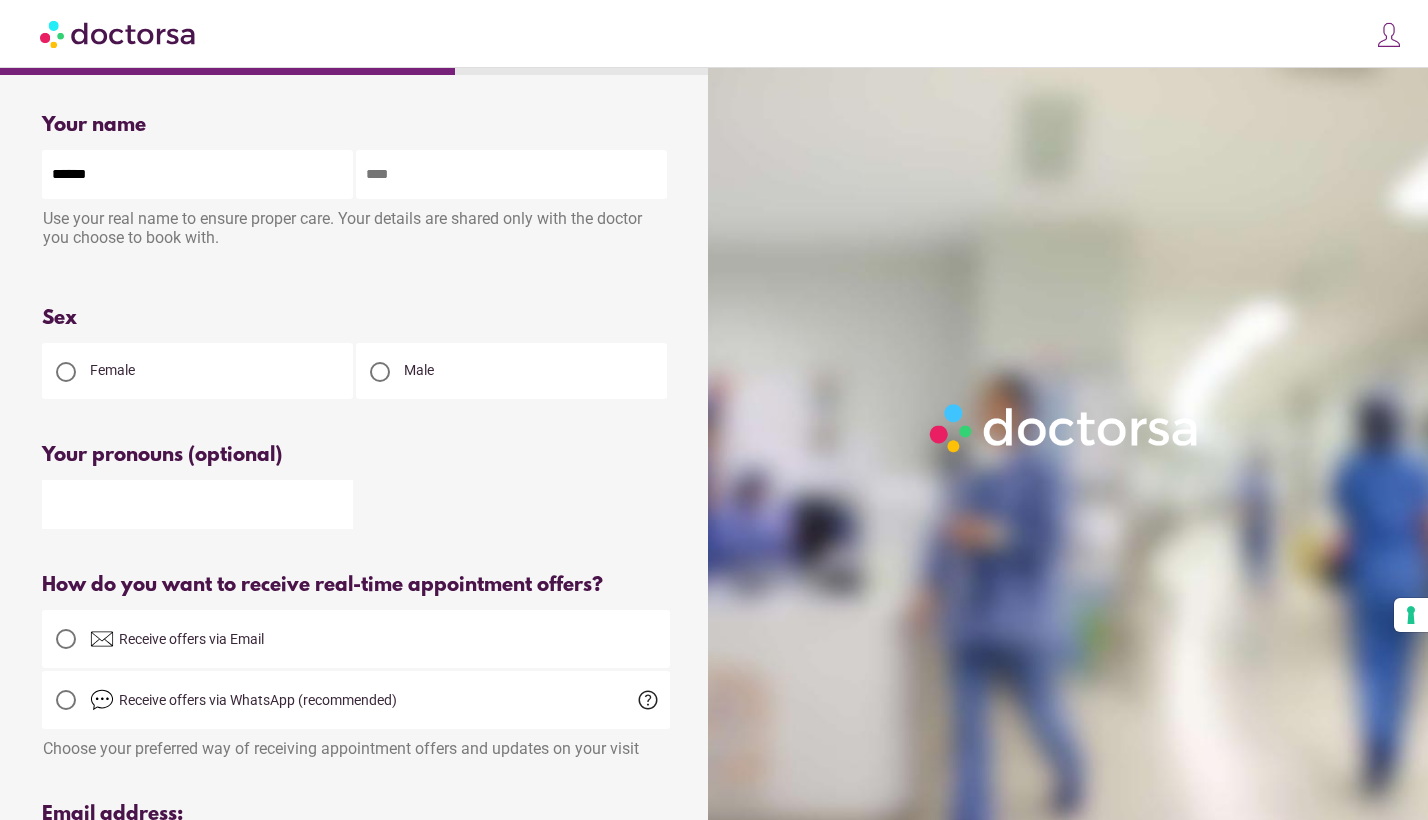 type on "******" 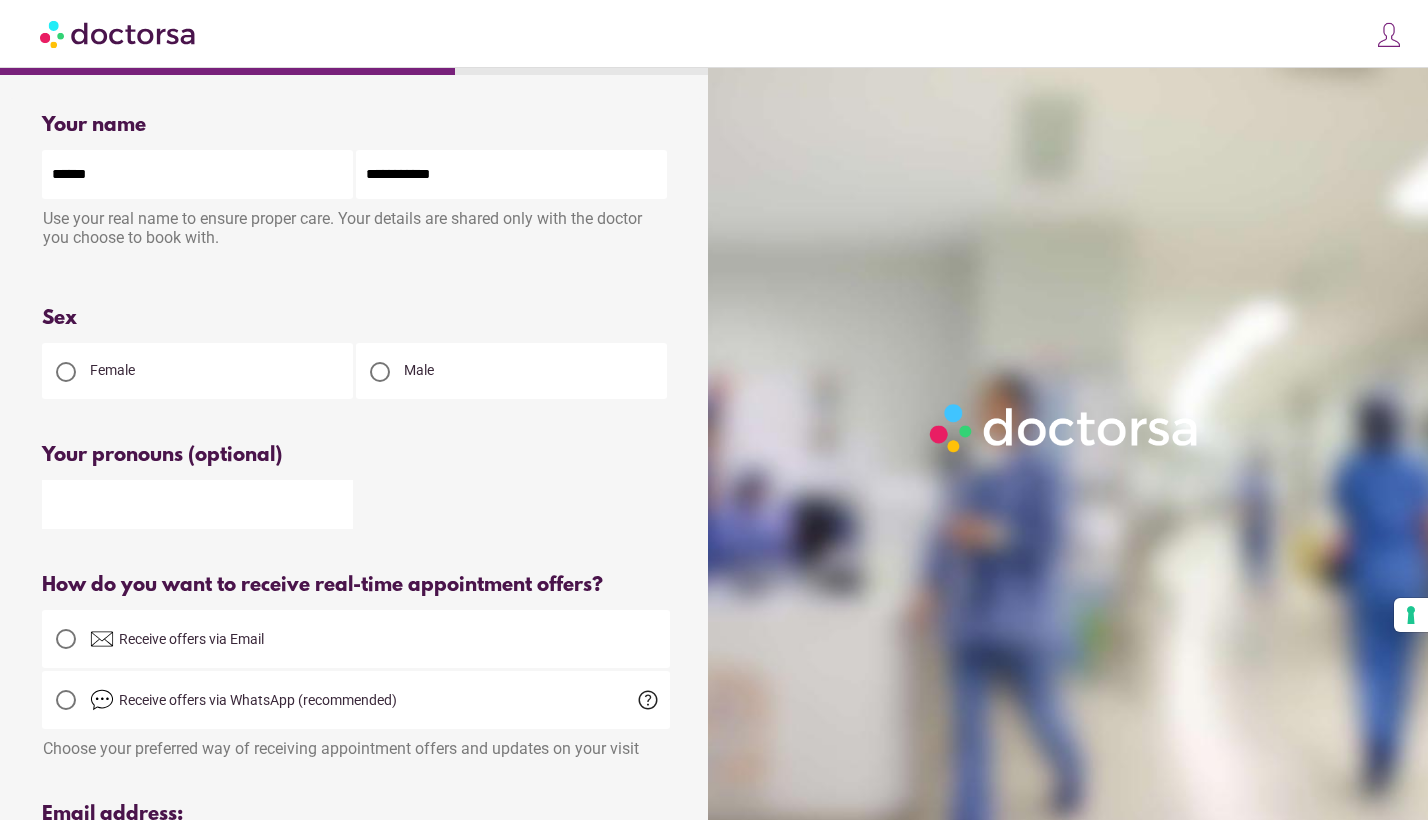 type on "**********" 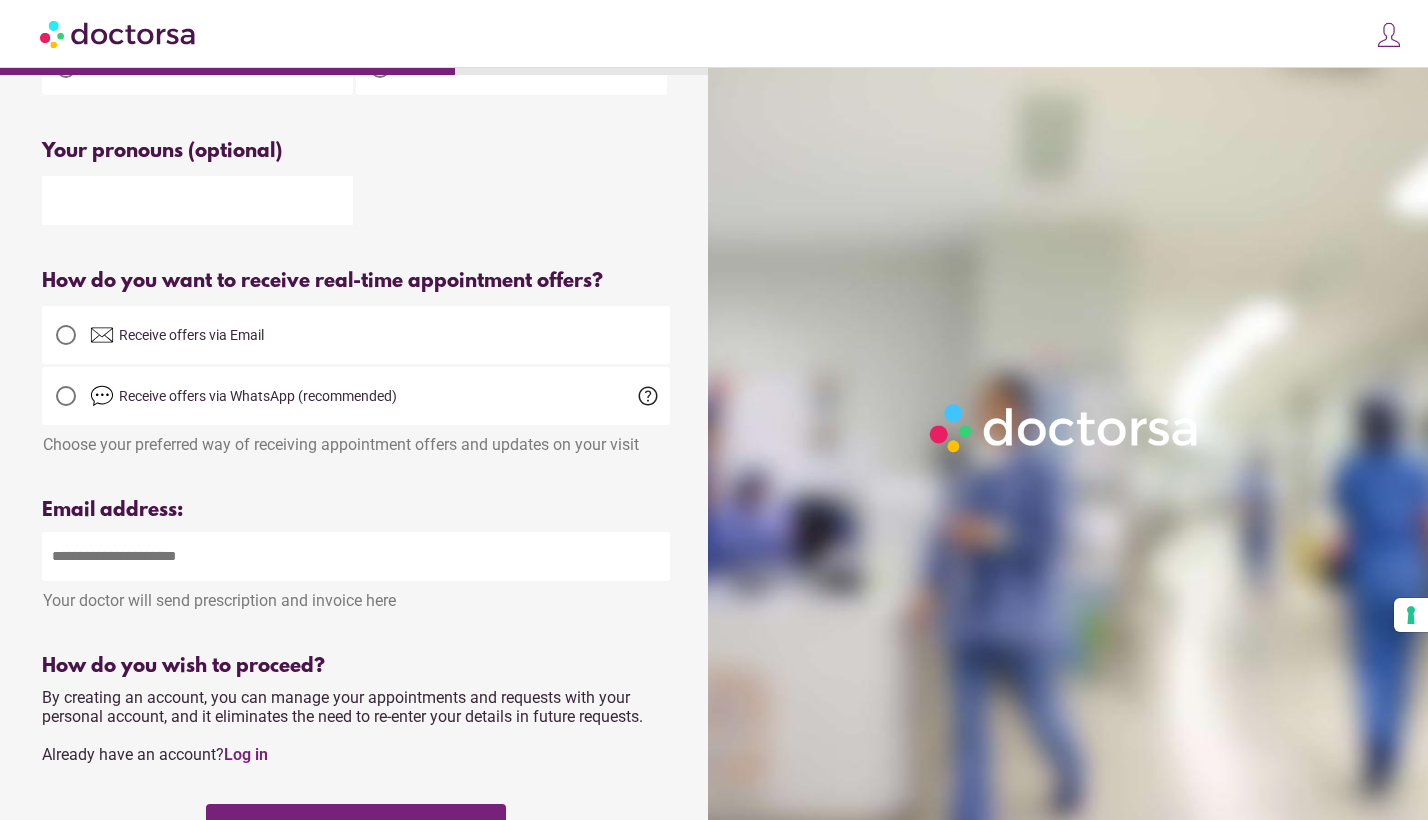 scroll, scrollTop: 314, scrollLeft: 0, axis: vertical 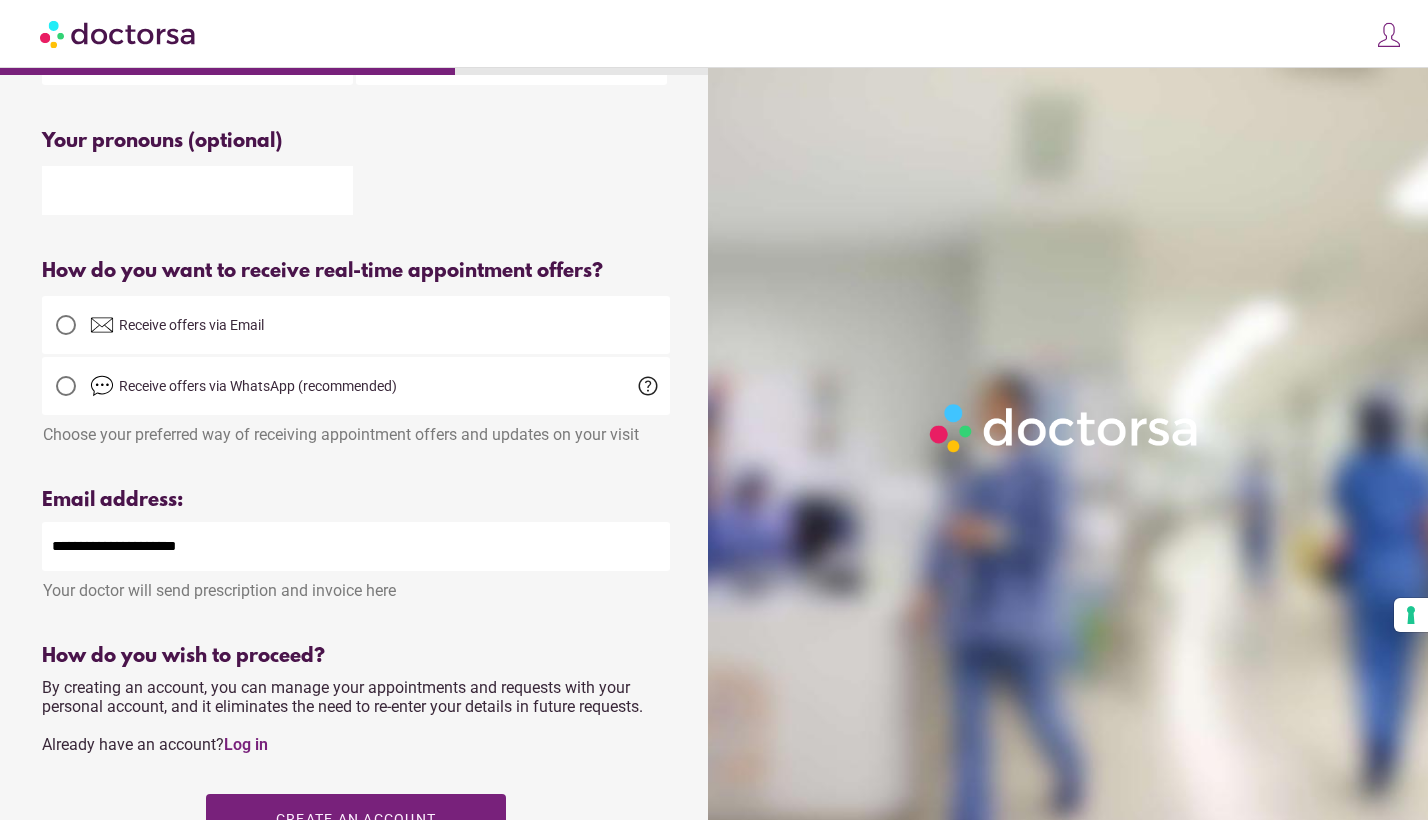 type on "**********" 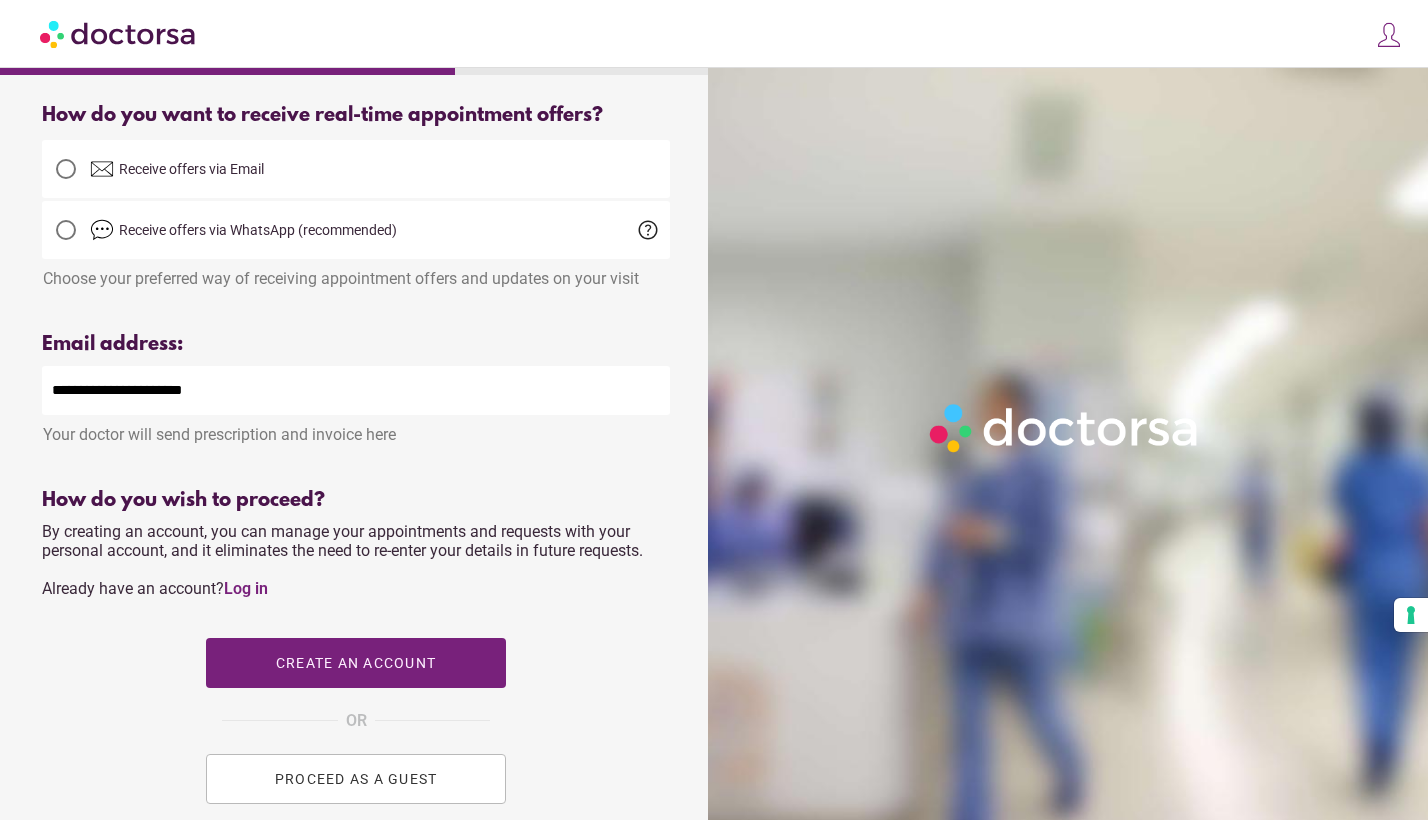 scroll, scrollTop: 517, scrollLeft: 0, axis: vertical 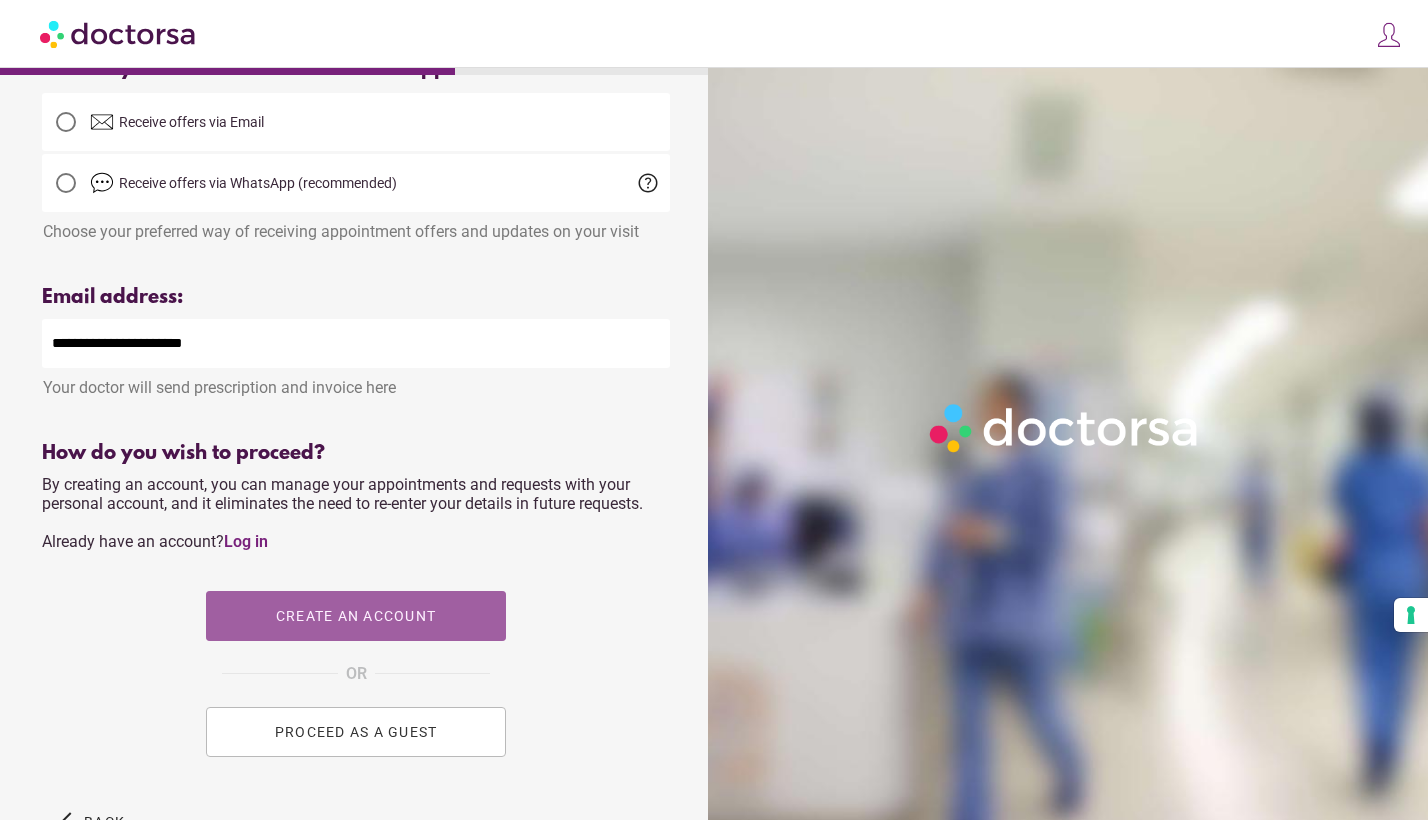 click on "Create an account" at bounding box center [356, 616] 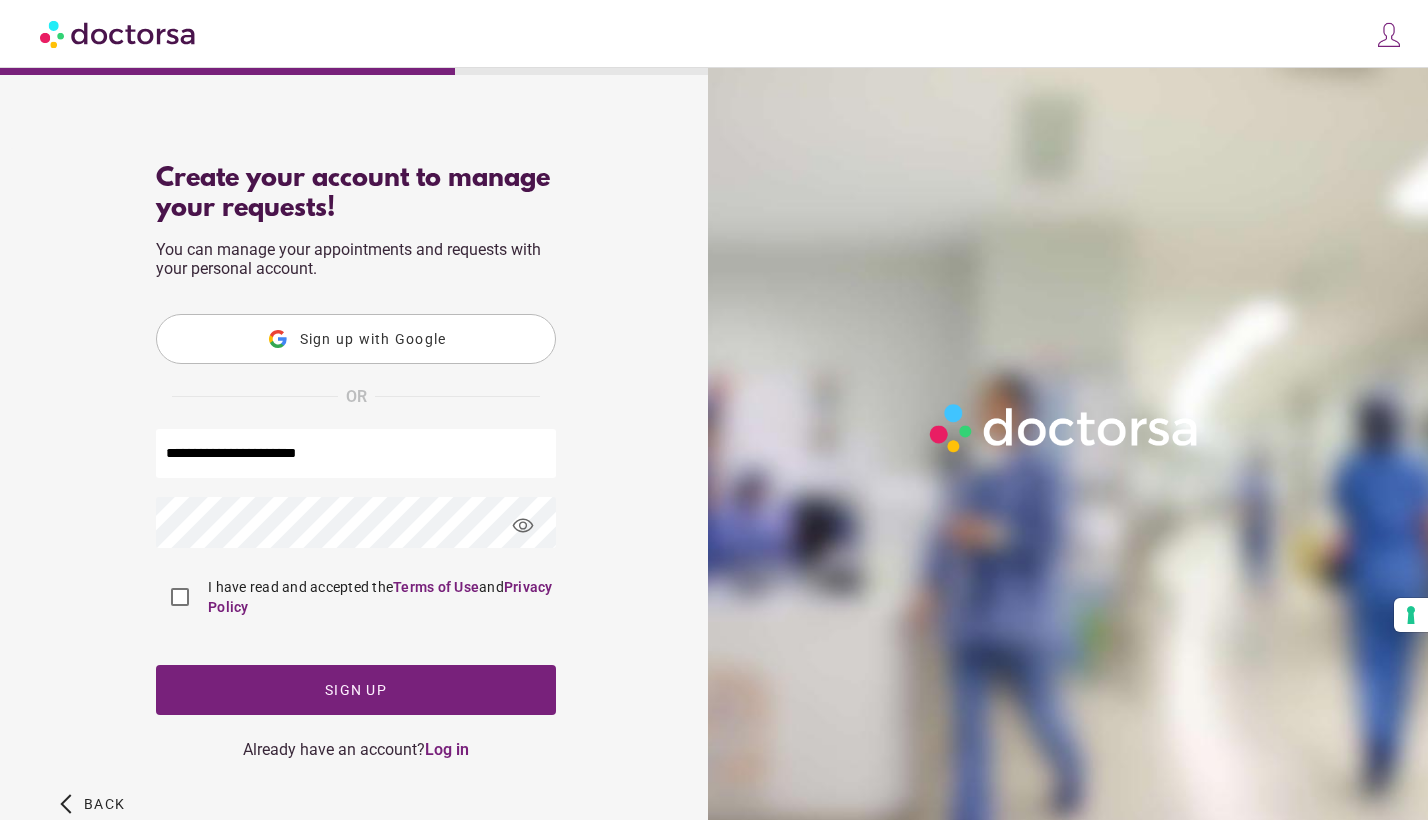 click on "Sign up with Google" at bounding box center (373, 339) 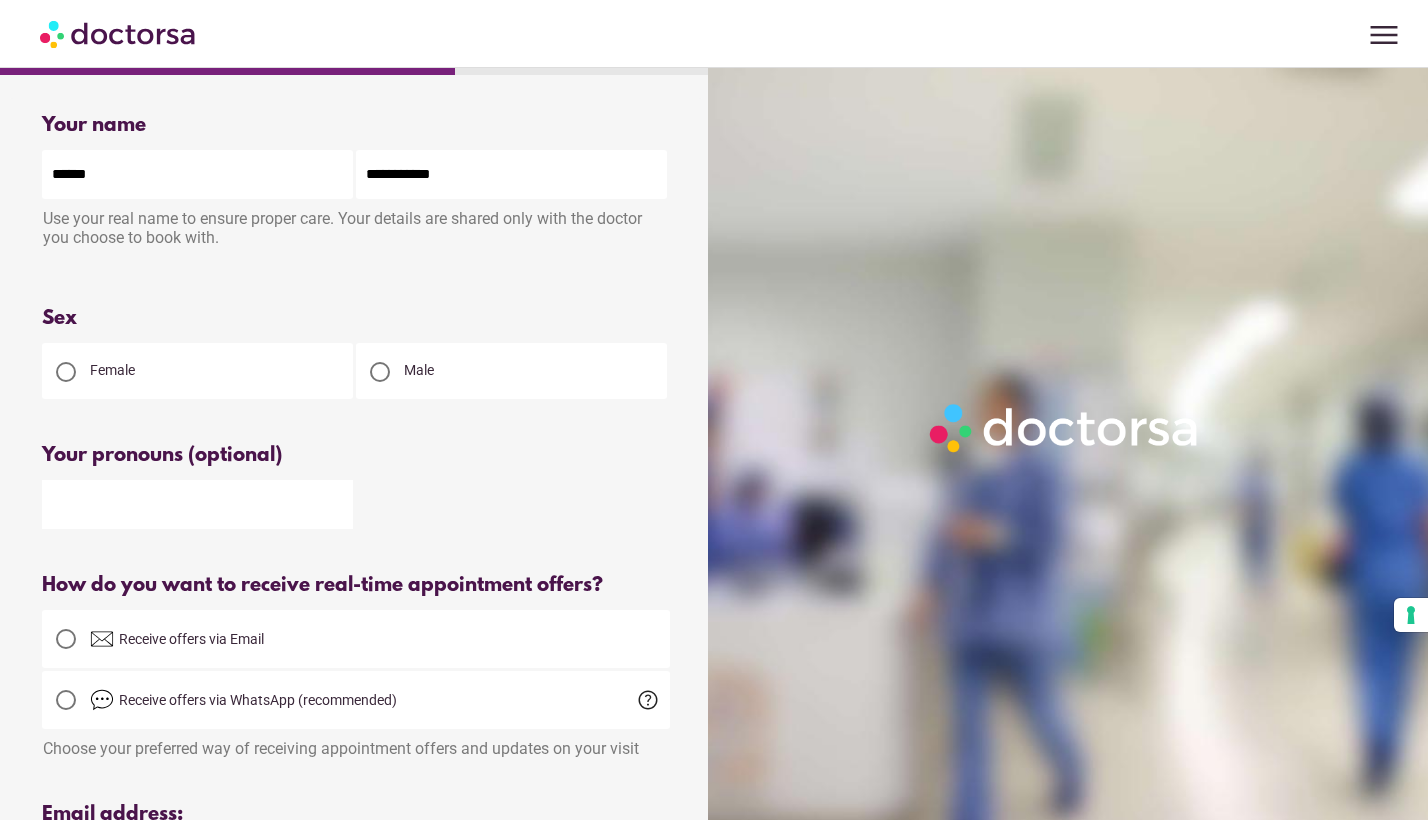 scroll, scrollTop: 0, scrollLeft: 0, axis: both 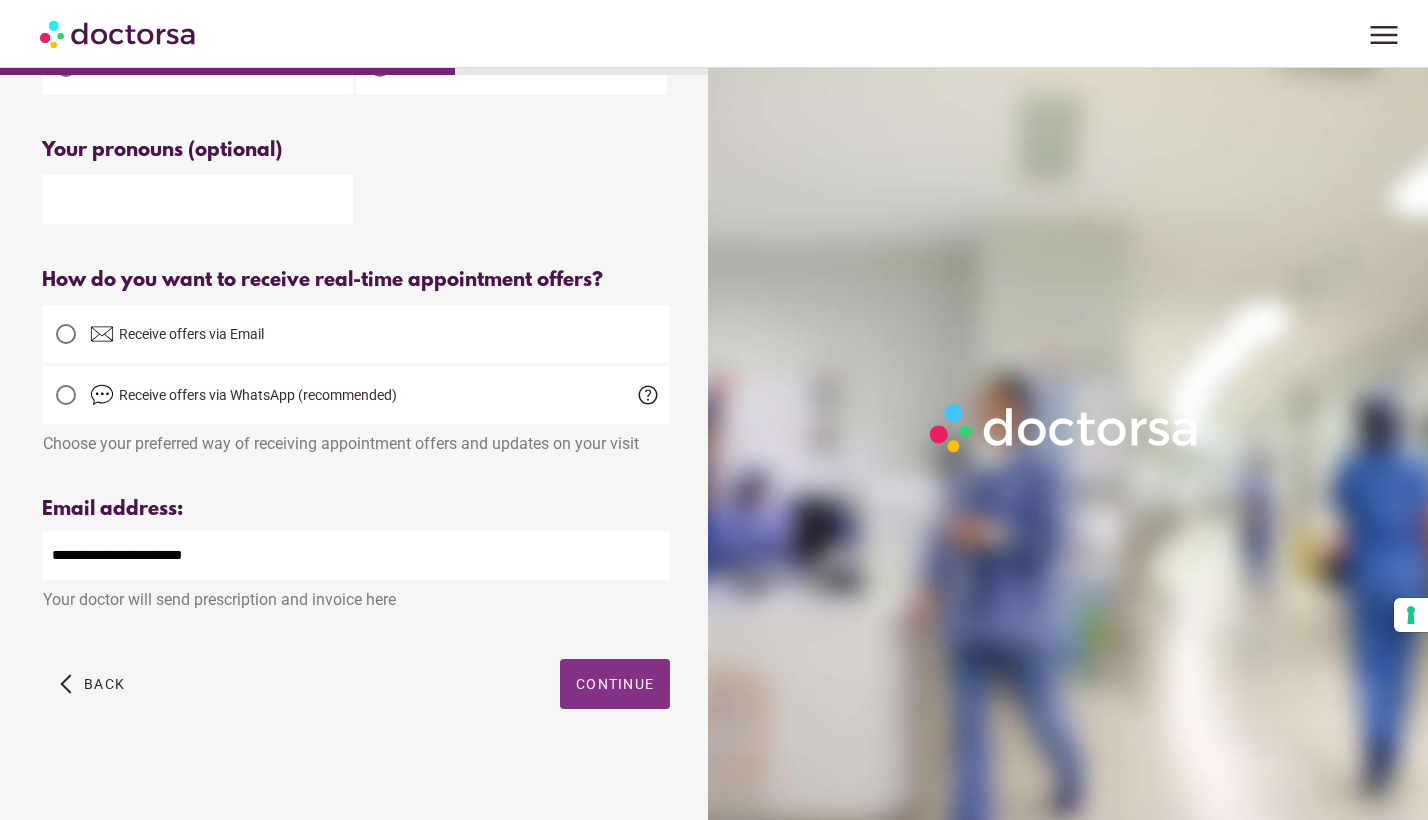 click on "Continue" at bounding box center (615, 684) 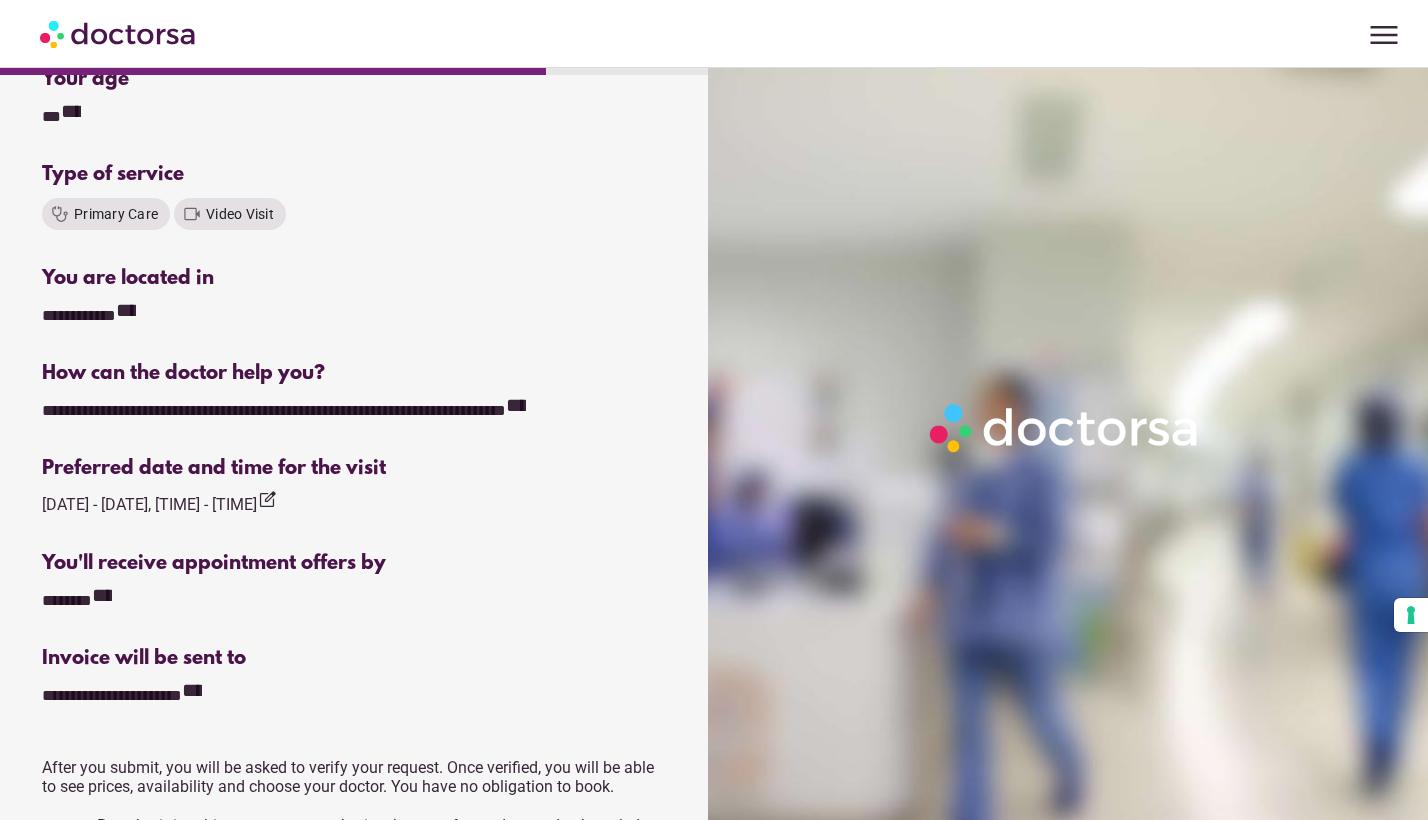 scroll, scrollTop: 527, scrollLeft: 0, axis: vertical 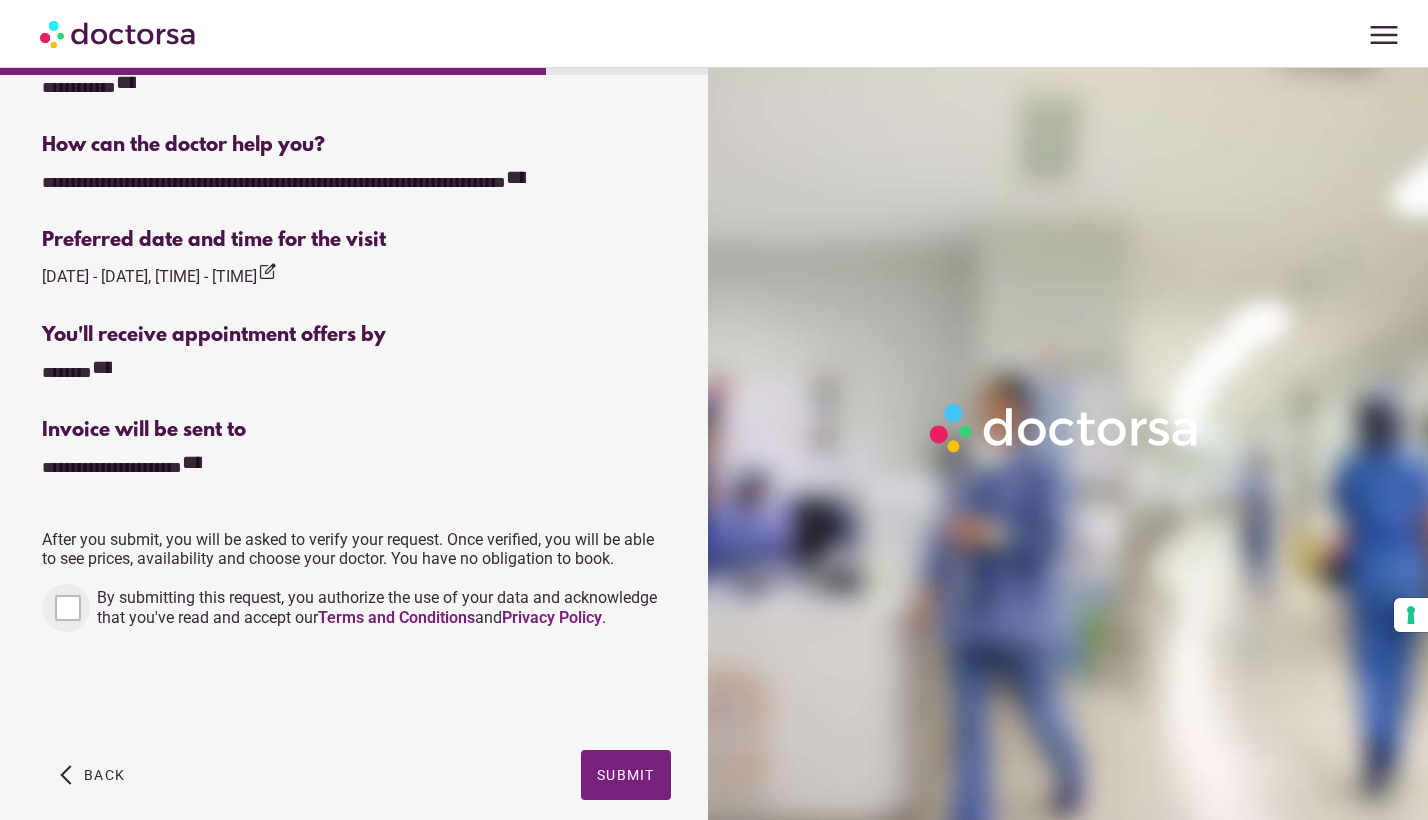 click at bounding box center [66, 608] 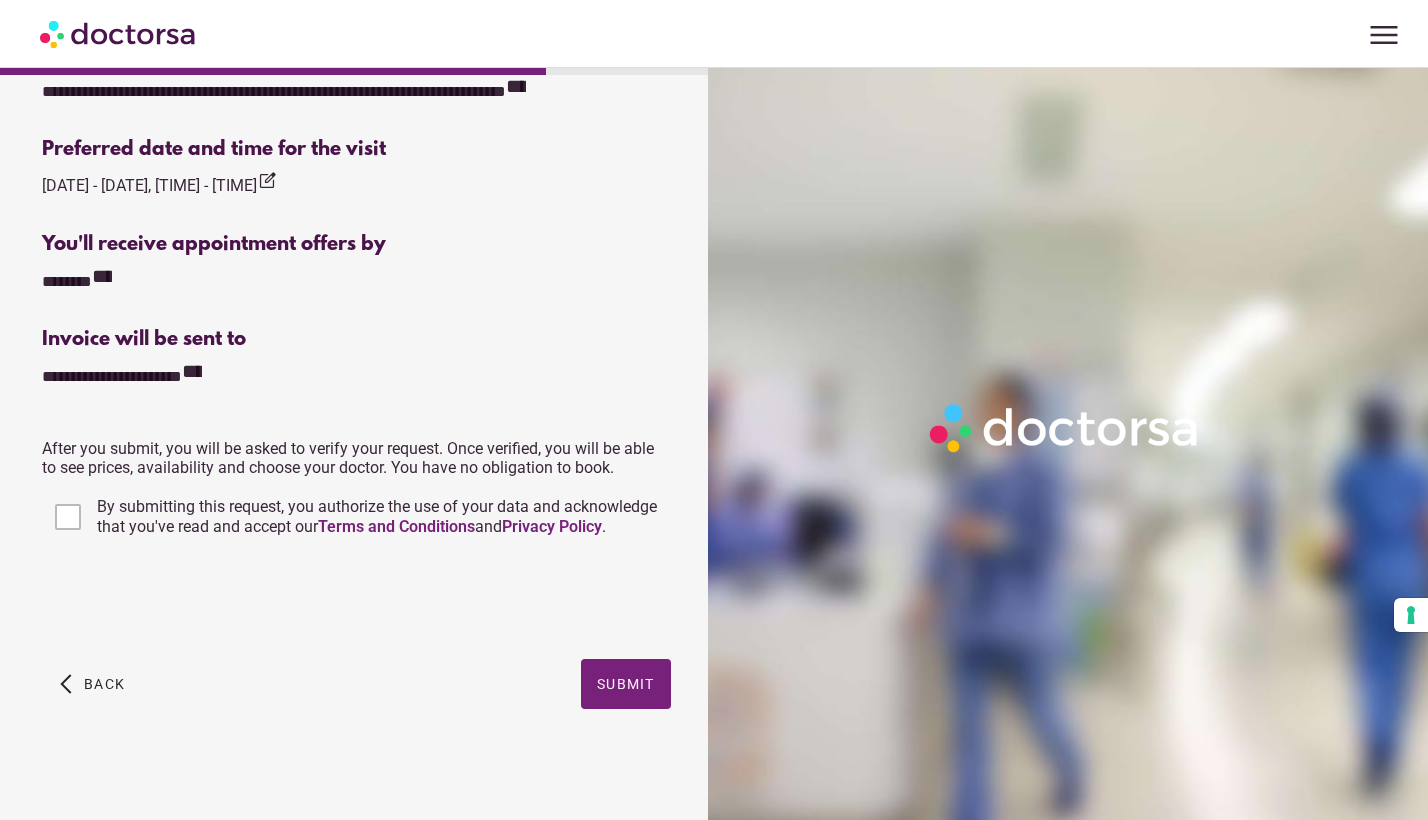 scroll, scrollTop: 618, scrollLeft: 0, axis: vertical 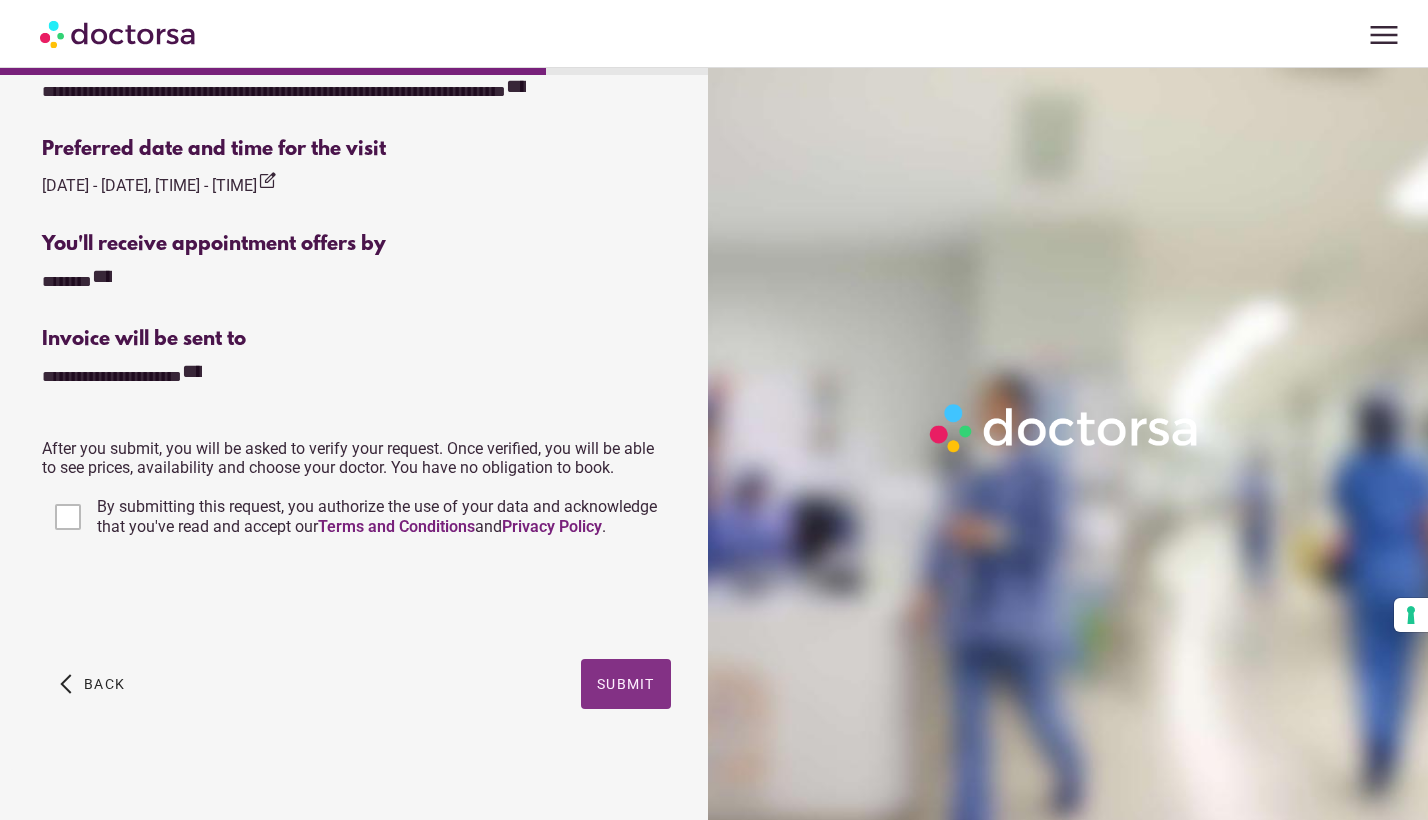 click on "Submit" at bounding box center [626, 684] 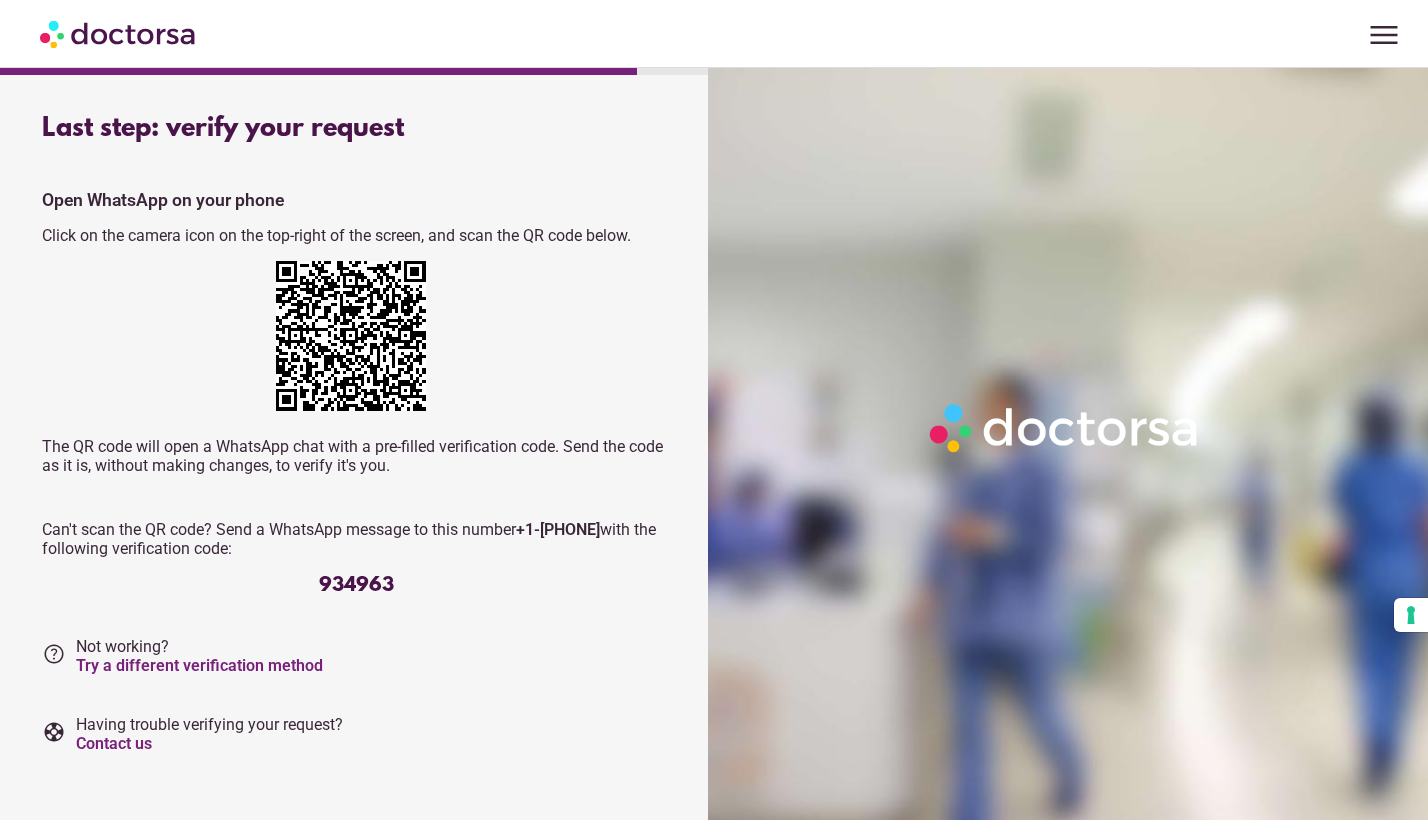 scroll, scrollTop: 0, scrollLeft: 0, axis: both 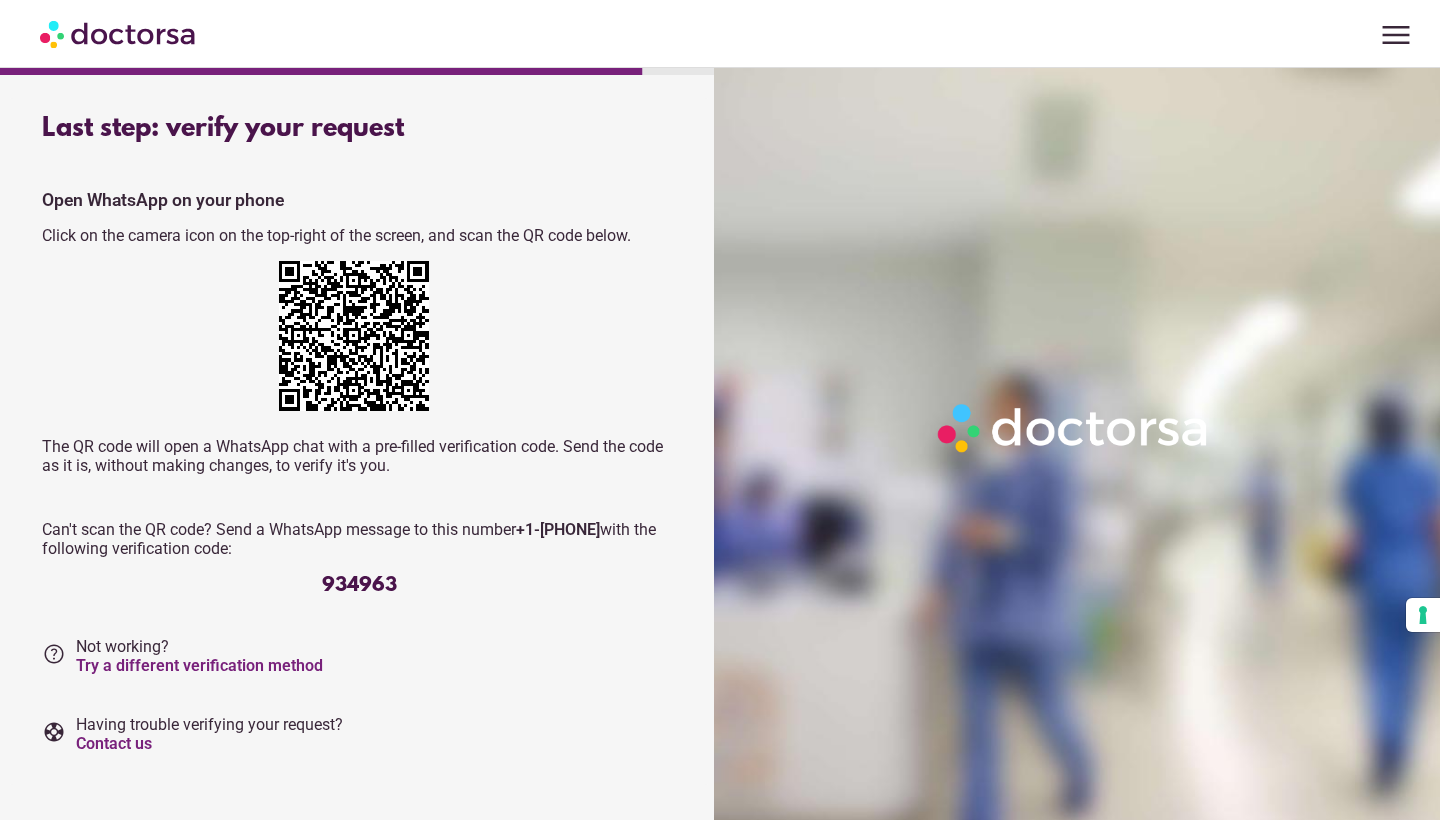 click on "menu" at bounding box center [1396, 35] 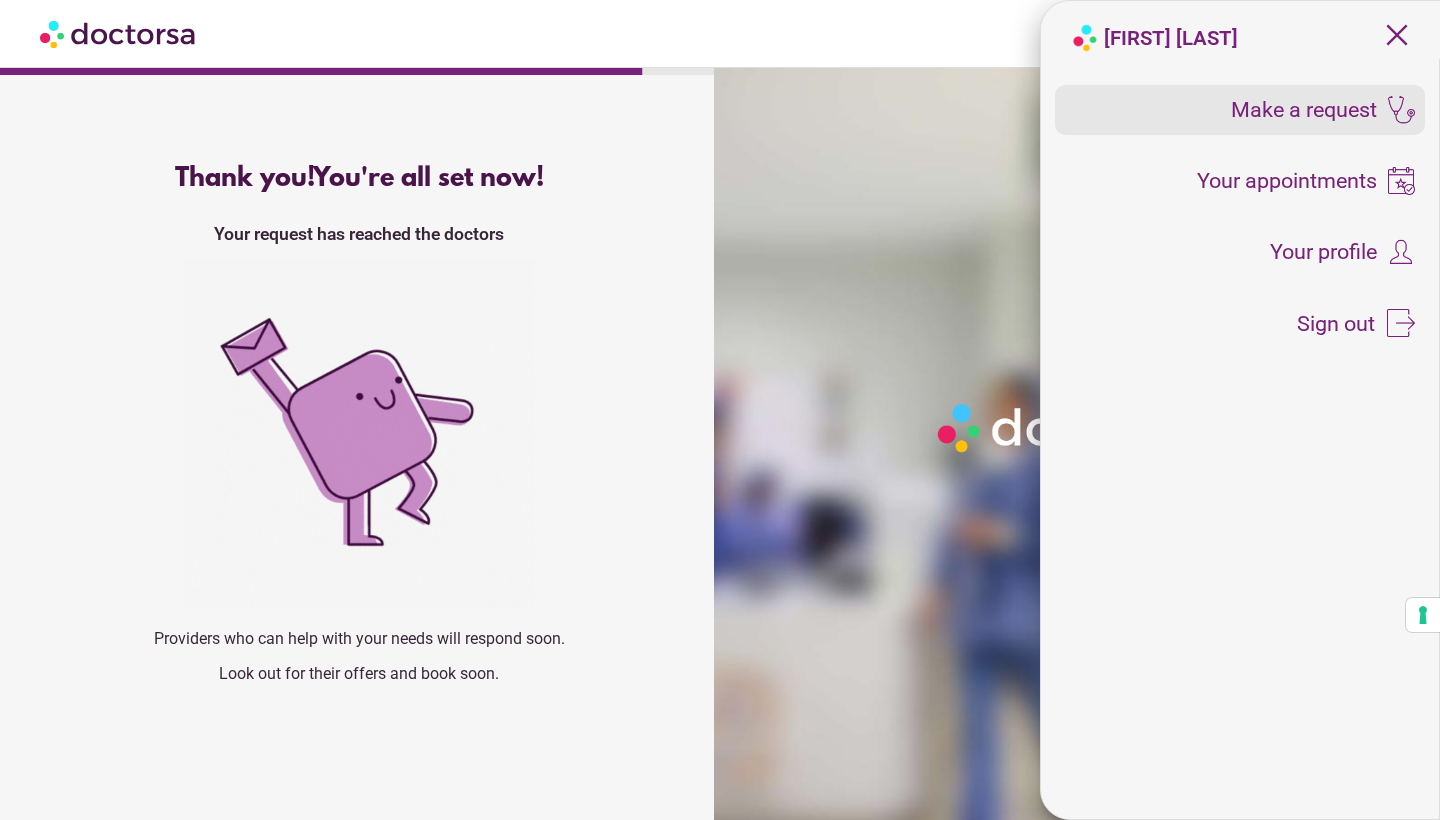 click on "Make a request" at bounding box center (1240, 110) 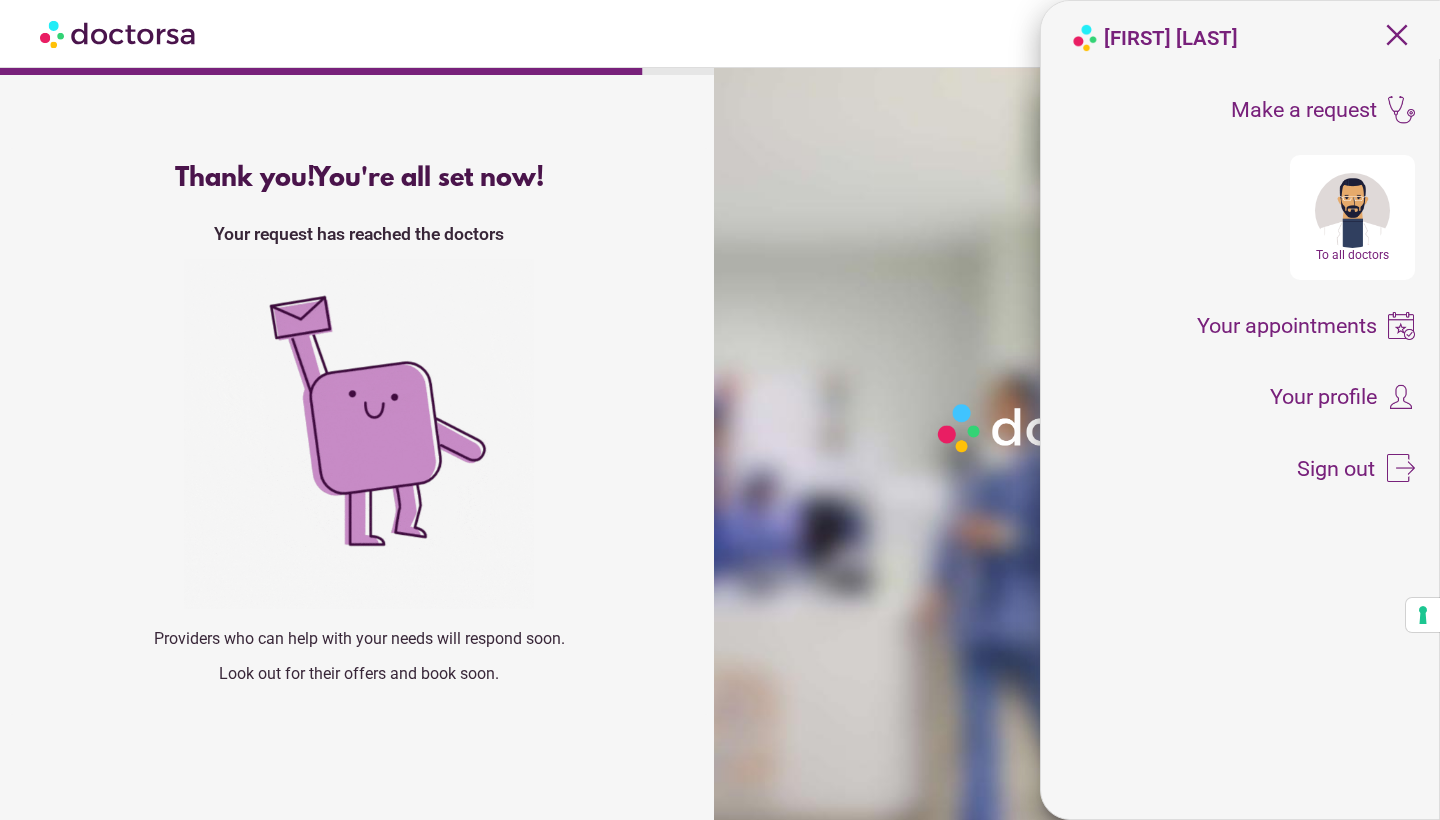 click on "To all doctors" at bounding box center (1352, 255) 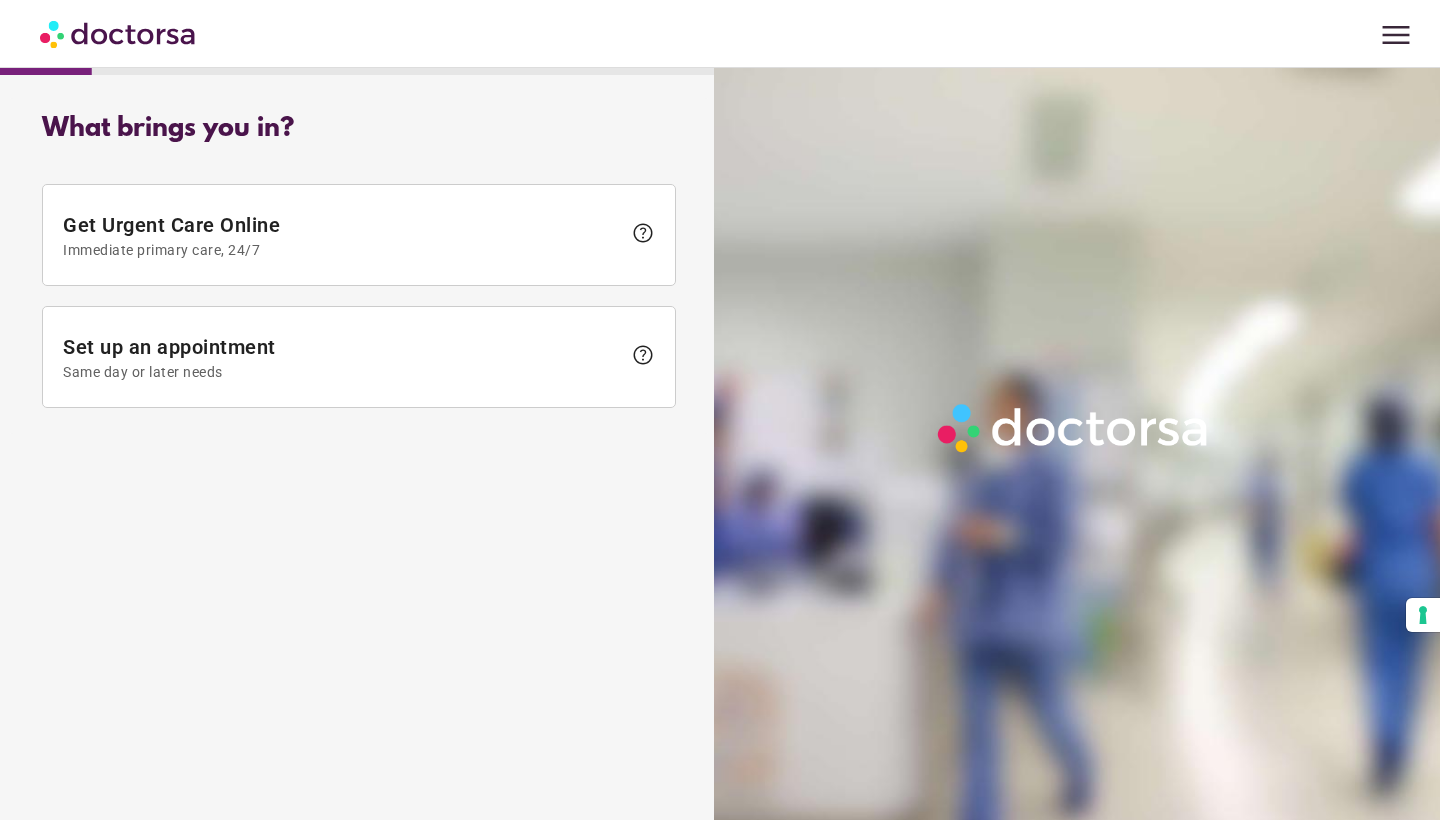 scroll, scrollTop: 0, scrollLeft: 0, axis: both 